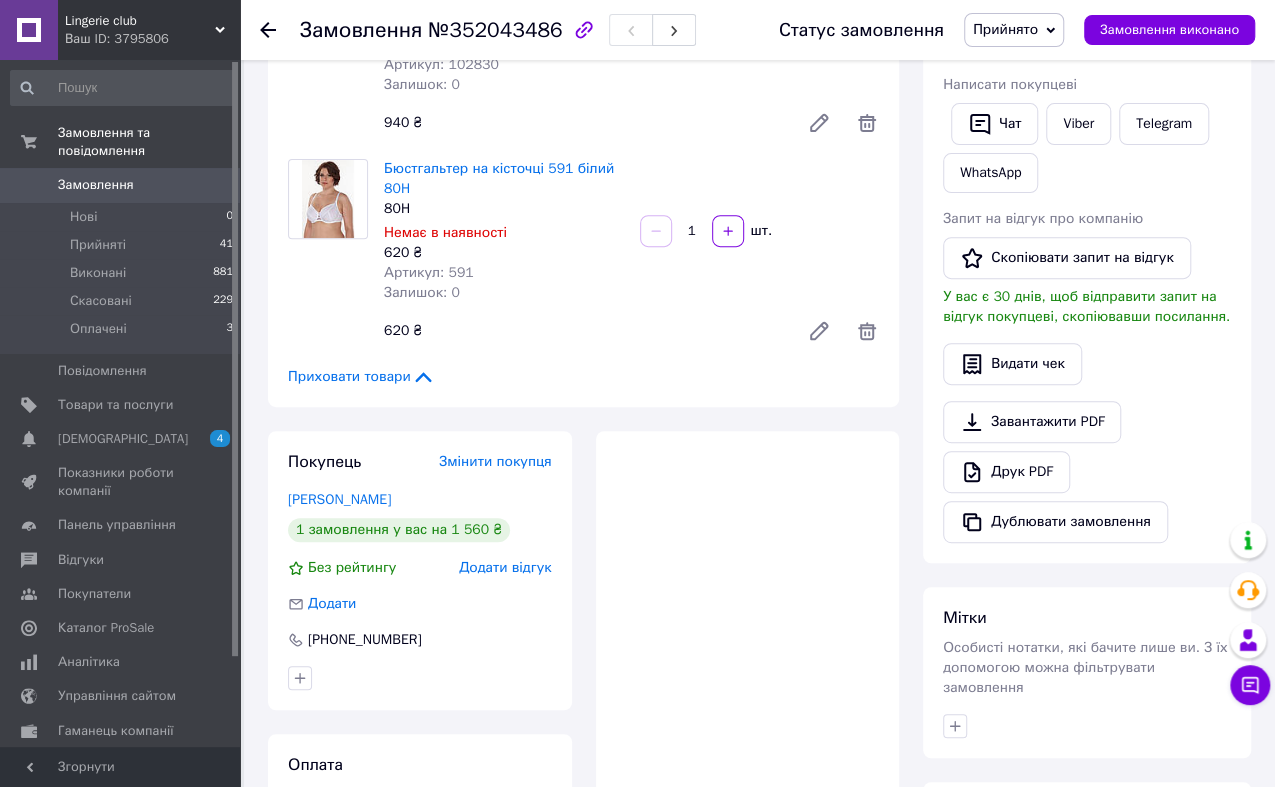 scroll, scrollTop: 444, scrollLeft: 0, axis: vertical 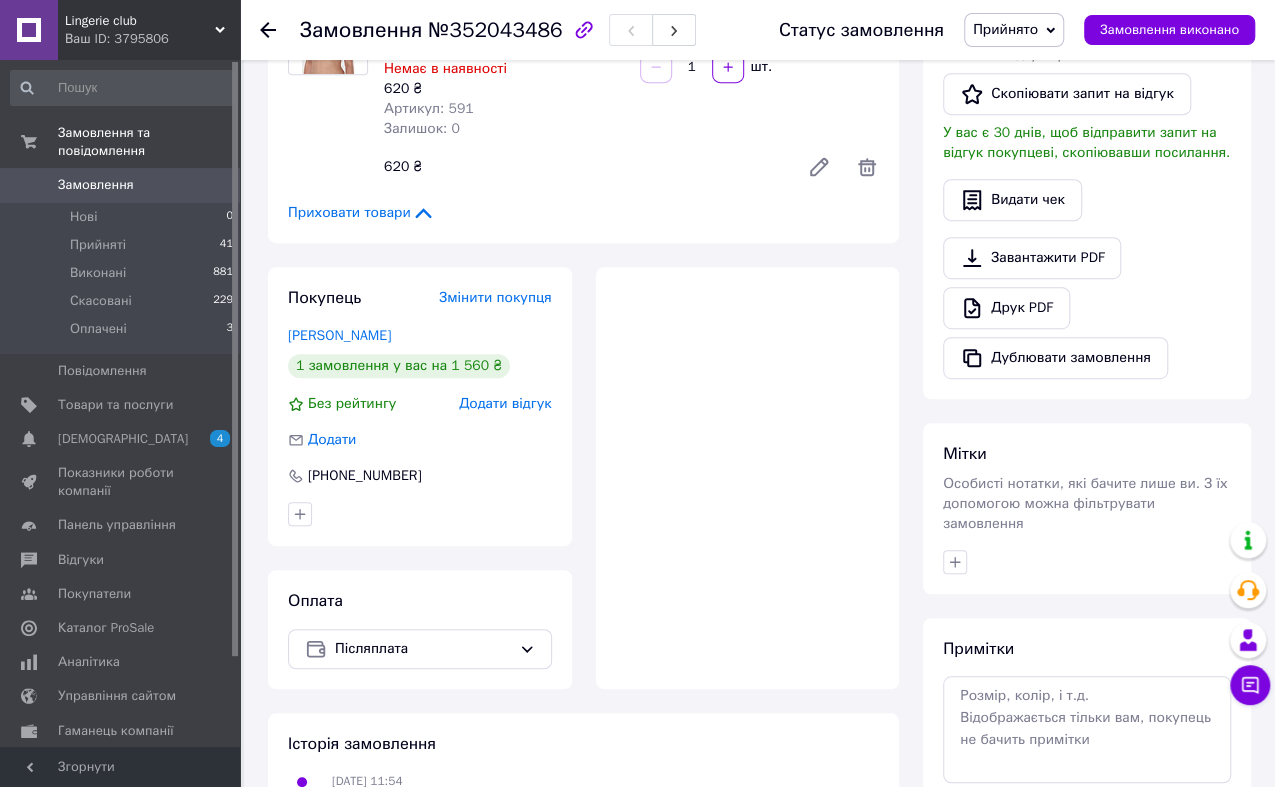 click at bounding box center (748, 478) 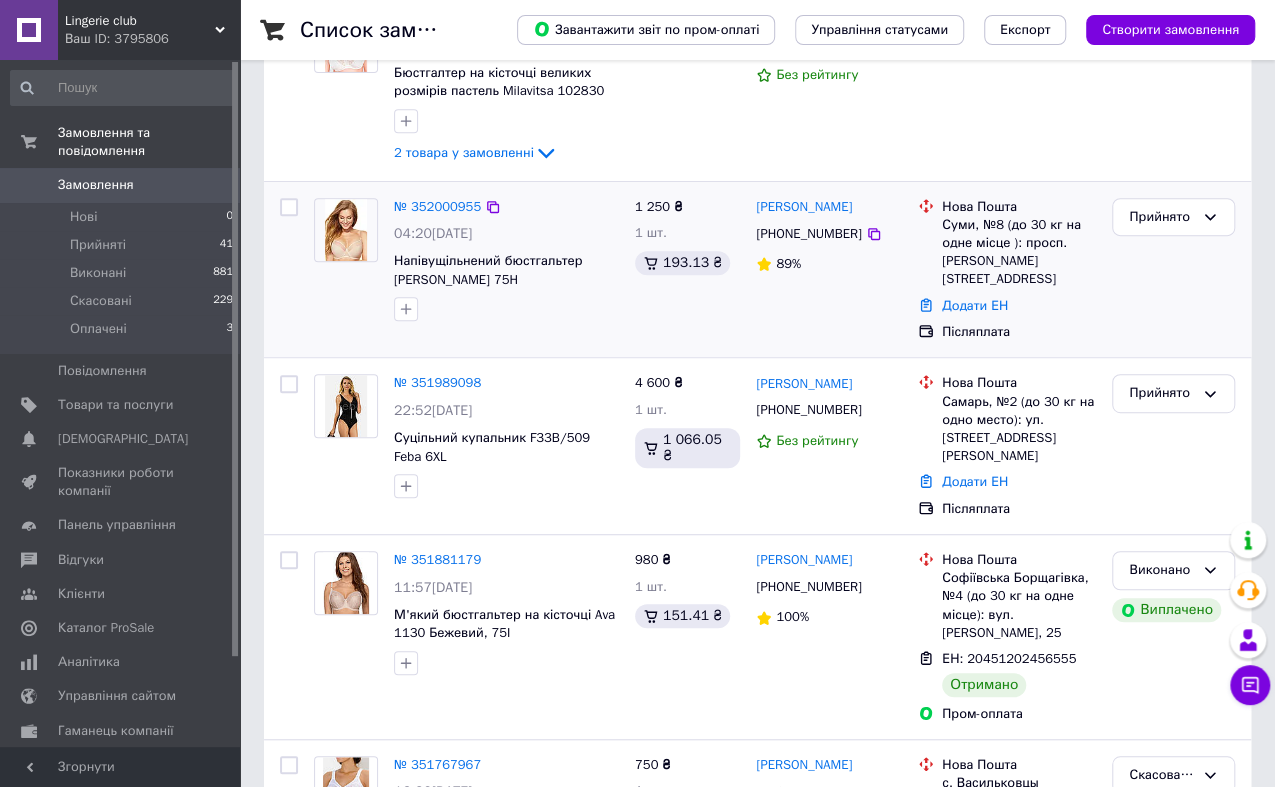 scroll, scrollTop: 49, scrollLeft: 0, axis: vertical 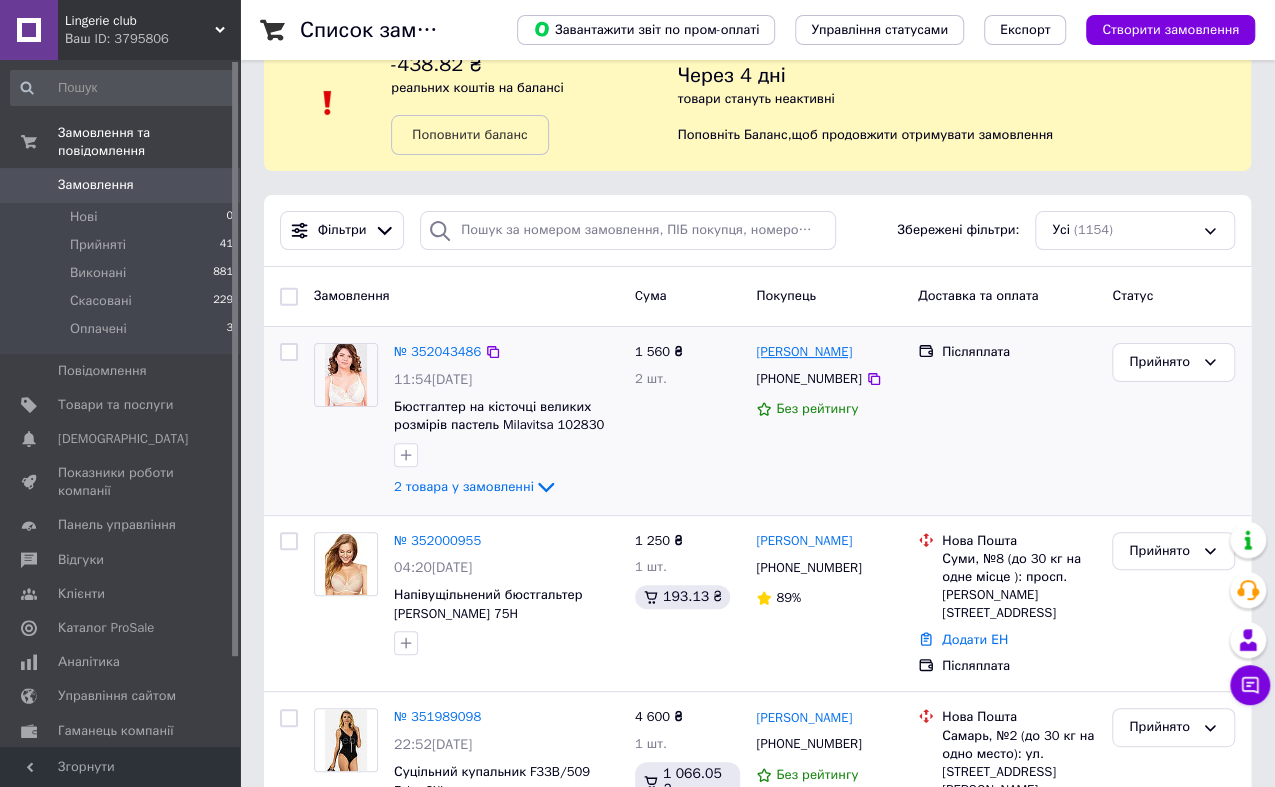 click on "[PERSON_NAME]" at bounding box center (804, 352) 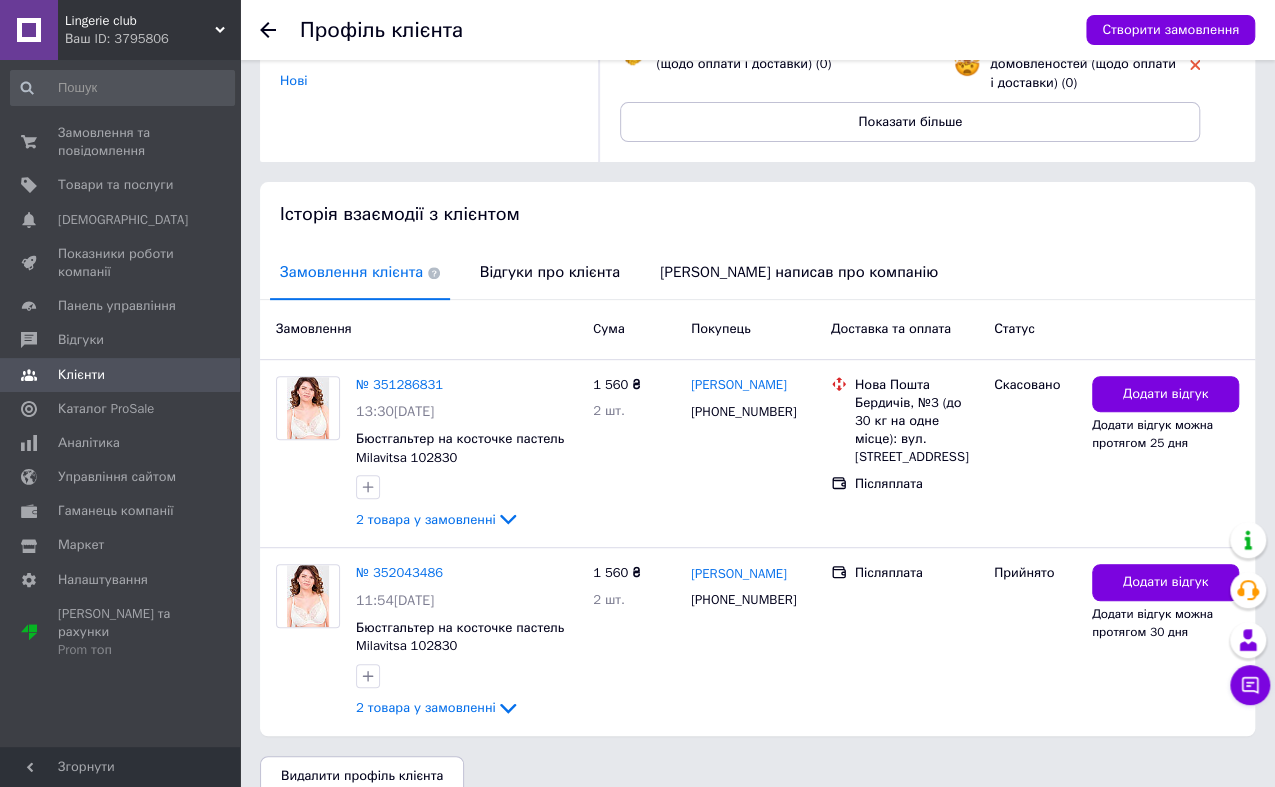 scroll, scrollTop: 302, scrollLeft: 0, axis: vertical 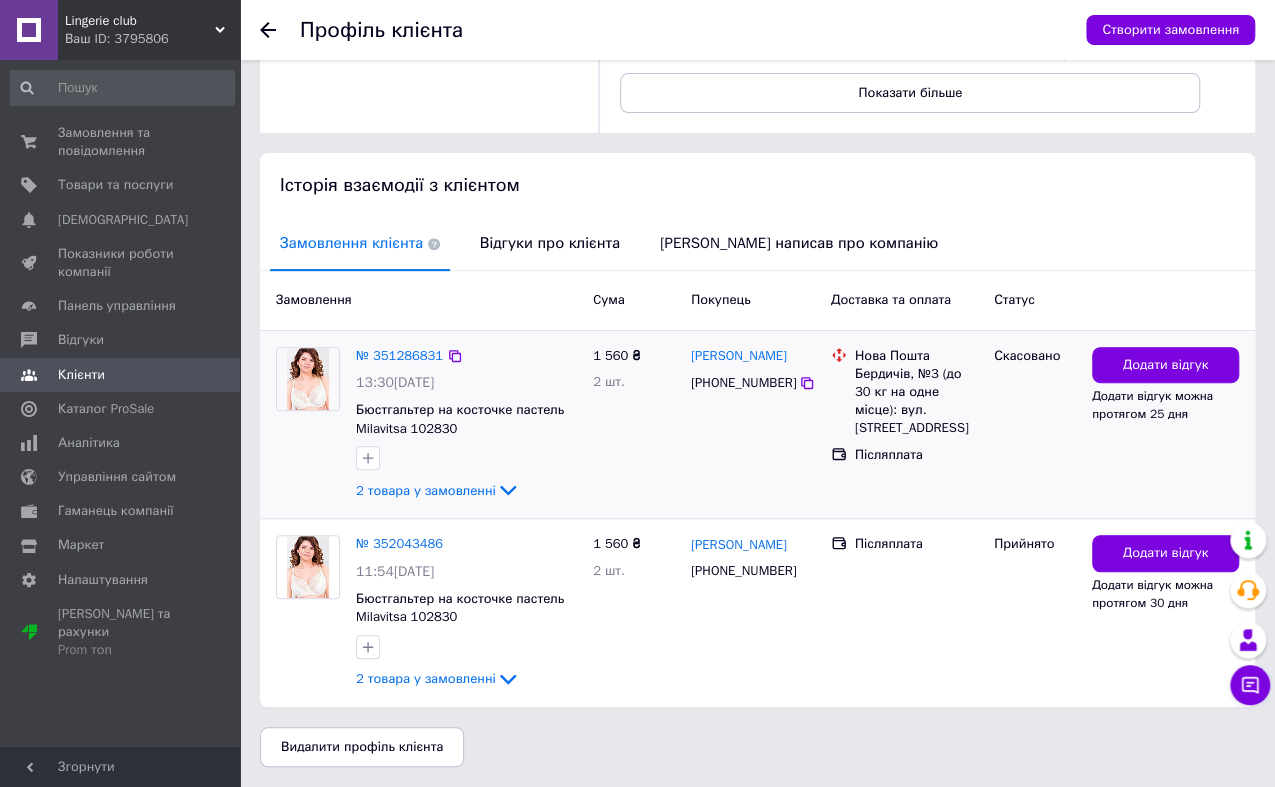 click on "Бердичів, №3 (до 30 кг на одне місце): вул. Європейська, 56" at bounding box center [916, 401] 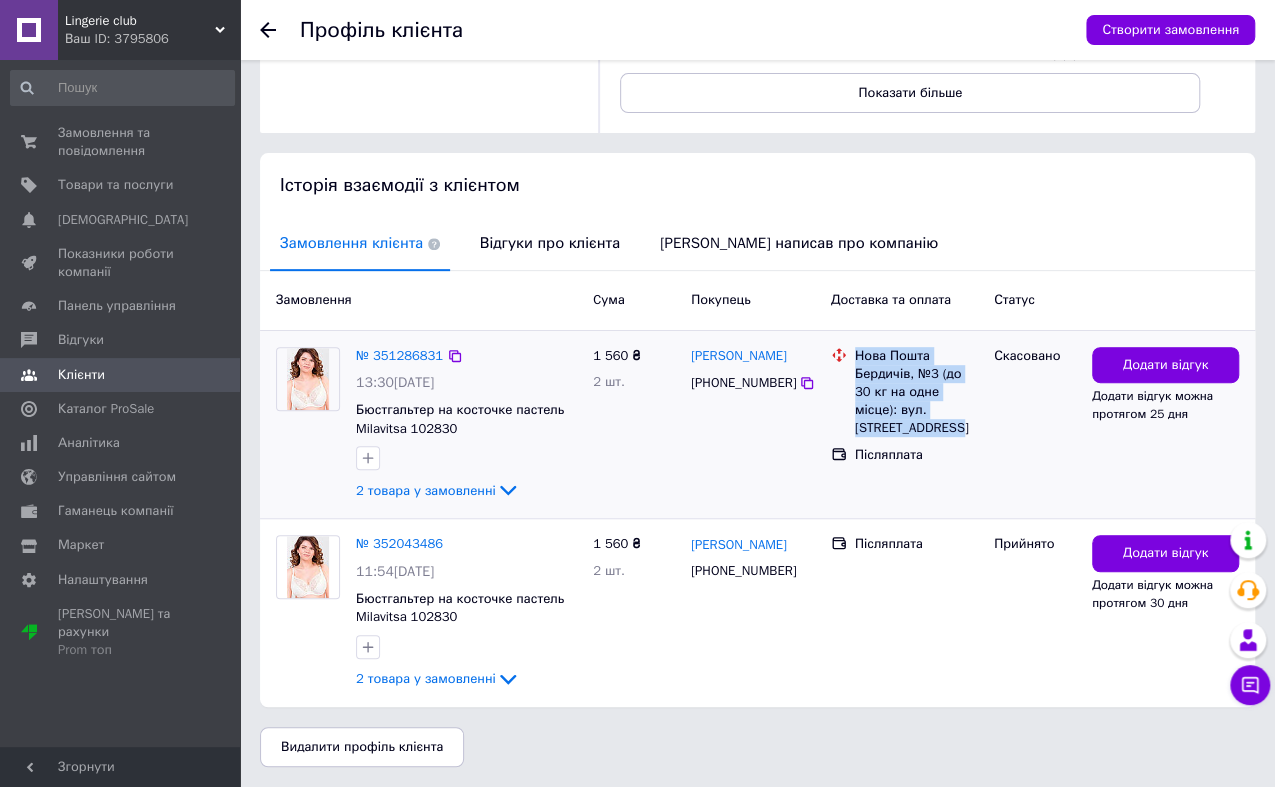 drag, startPoint x: 954, startPoint y: 425, endPoint x: 848, endPoint y: 409, distance: 107.200745 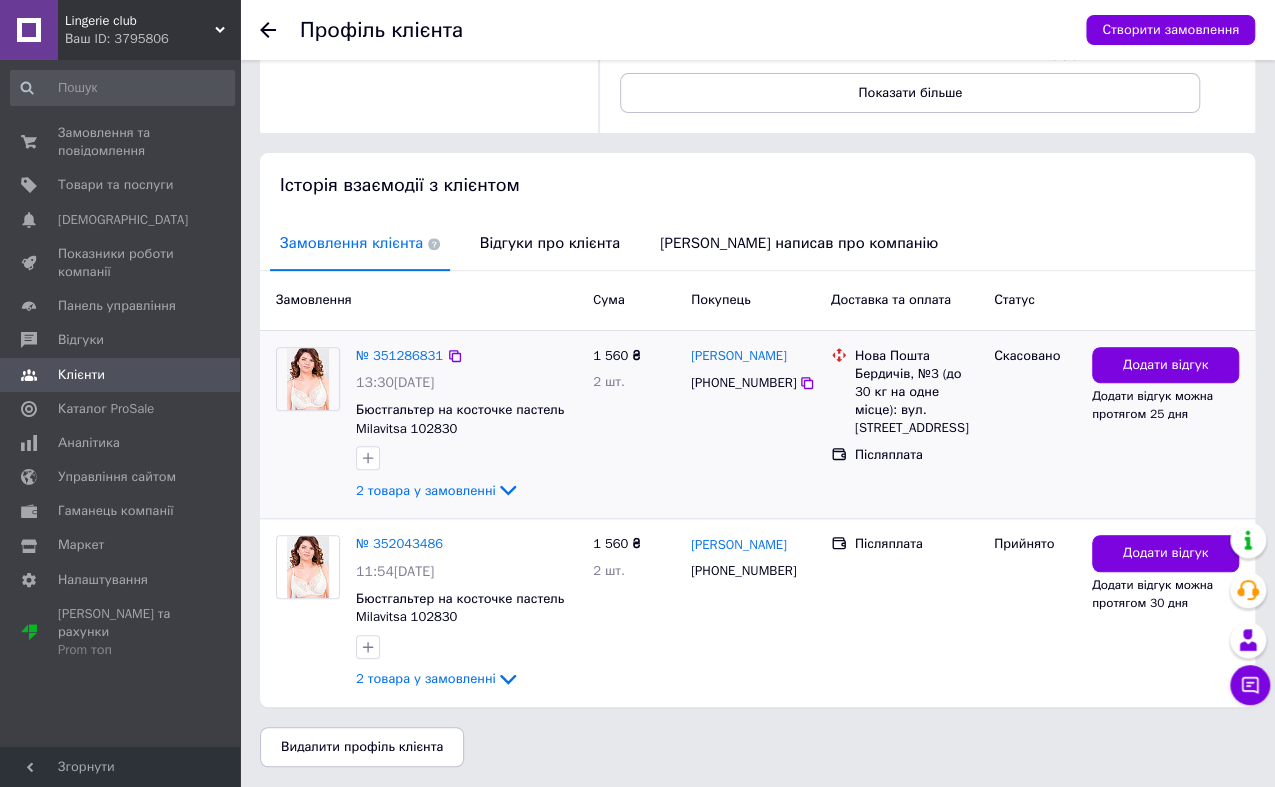 drag, startPoint x: 848, startPoint y: 409, endPoint x: 838, endPoint y: 401, distance: 12.806249 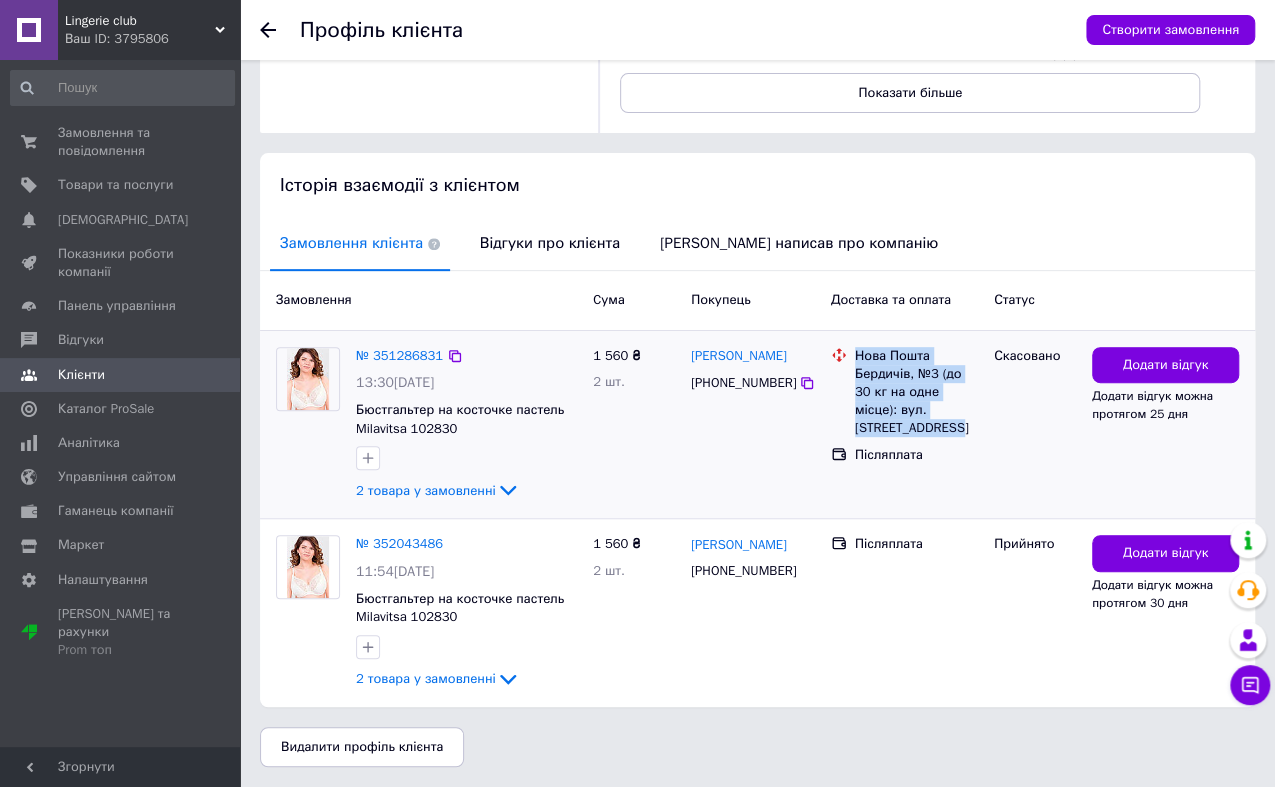 drag, startPoint x: 931, startPoint y: 428, endPoint x: 812, endPoint y: 408, distance: 120.66897 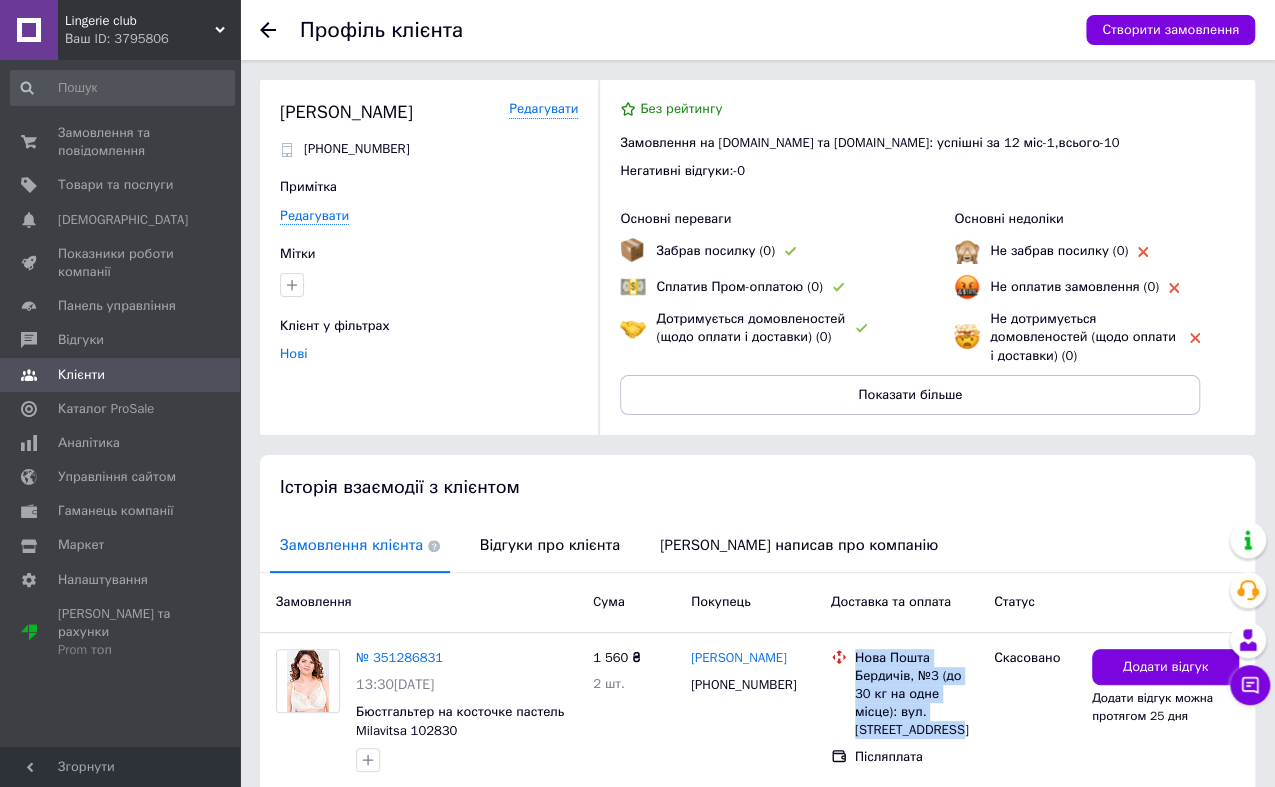 scroll, scrollTop: 111, scrollLeft: 0, axis: vertical 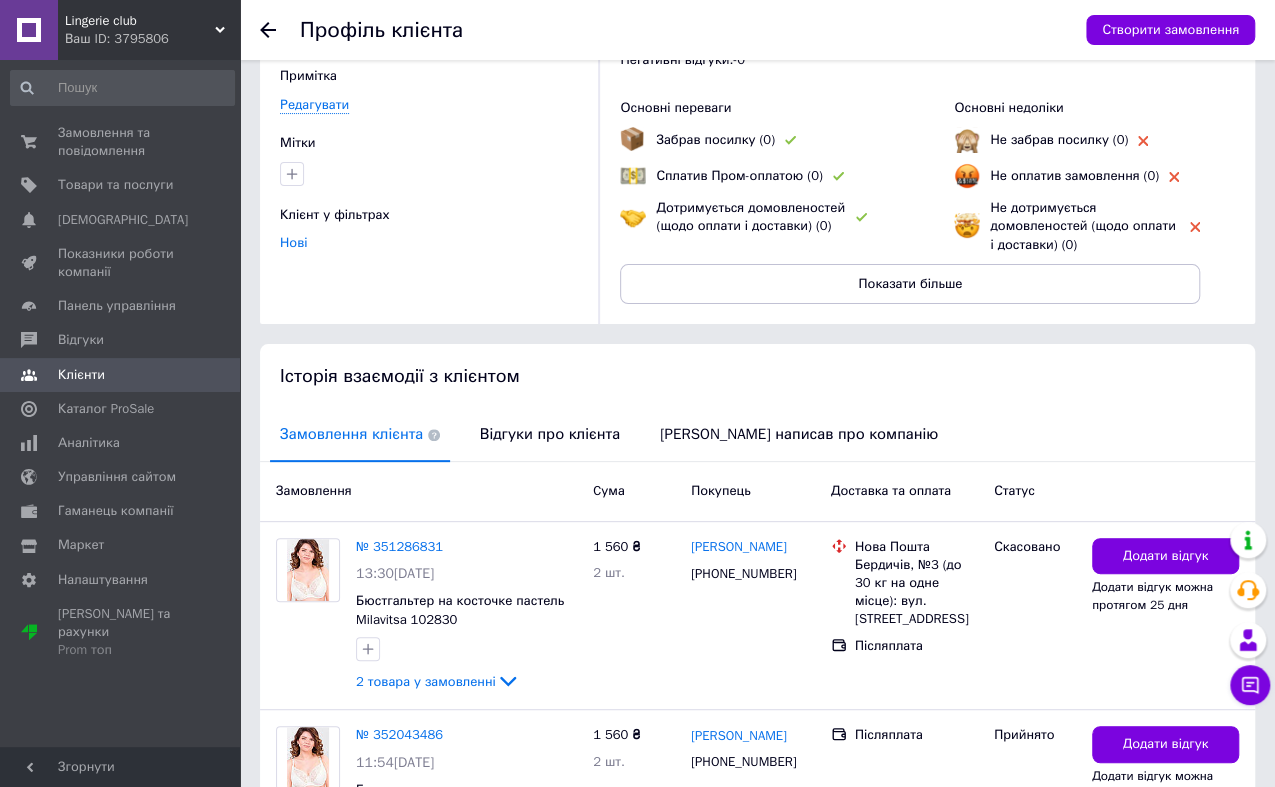 click 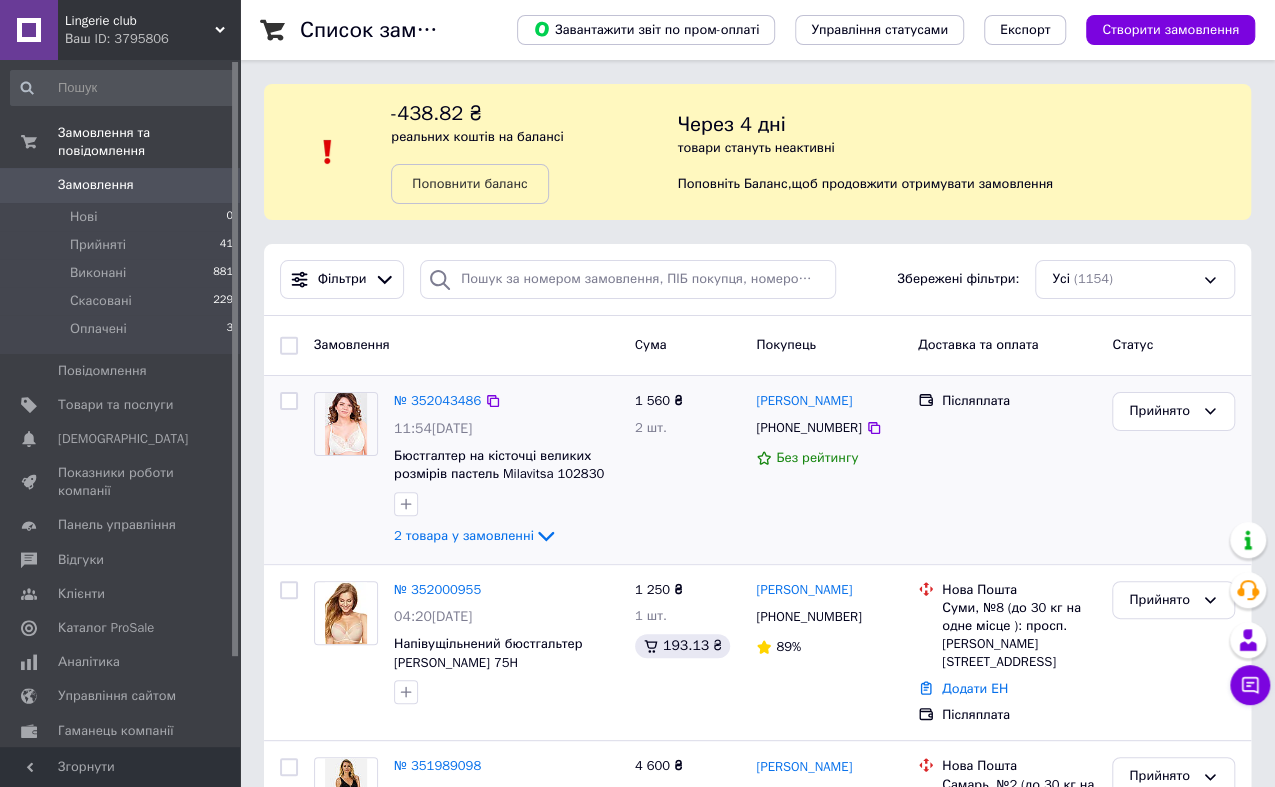 click on "Ірина Петрова  +380977768092 Без рейтингу" at bounding box center [829, 470] 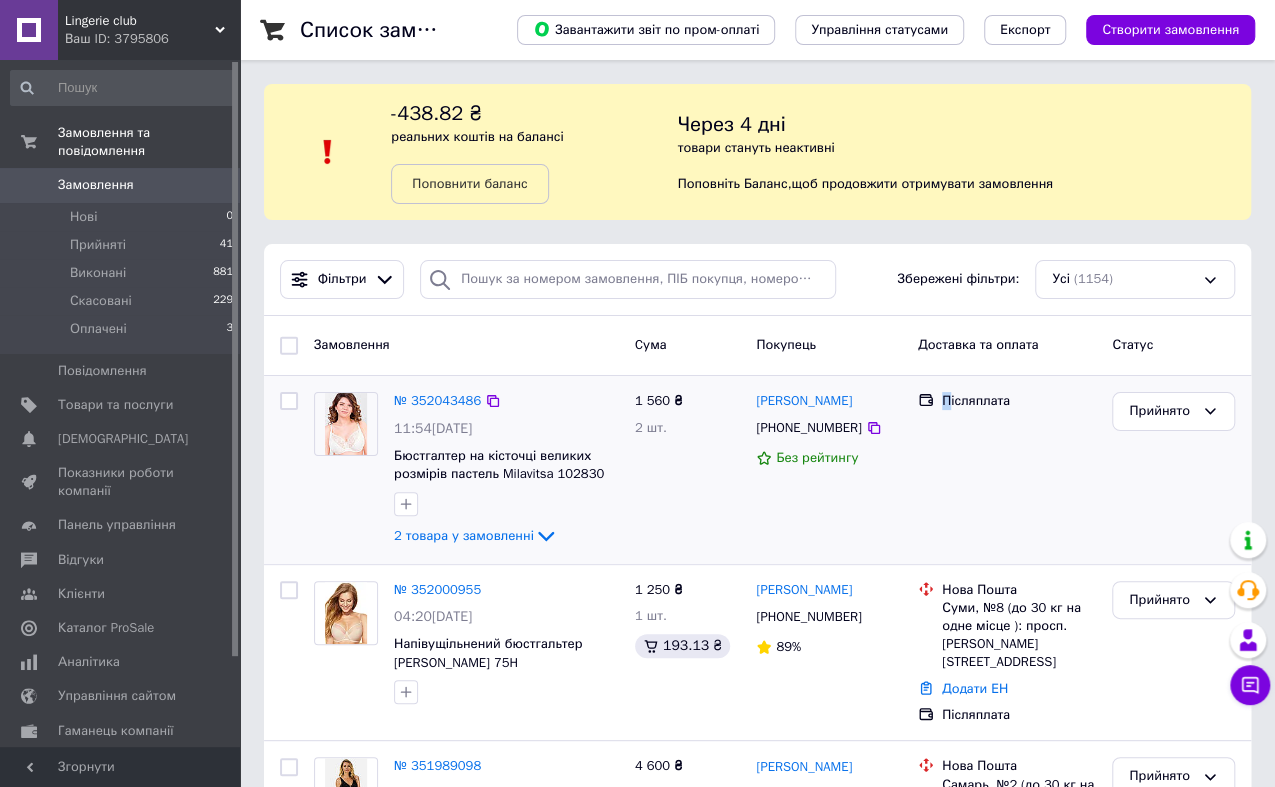 drag, startPoint x: 971, startPoint y: 441, endPoint x: 947, endPoint y: 393, distance: 53.66563 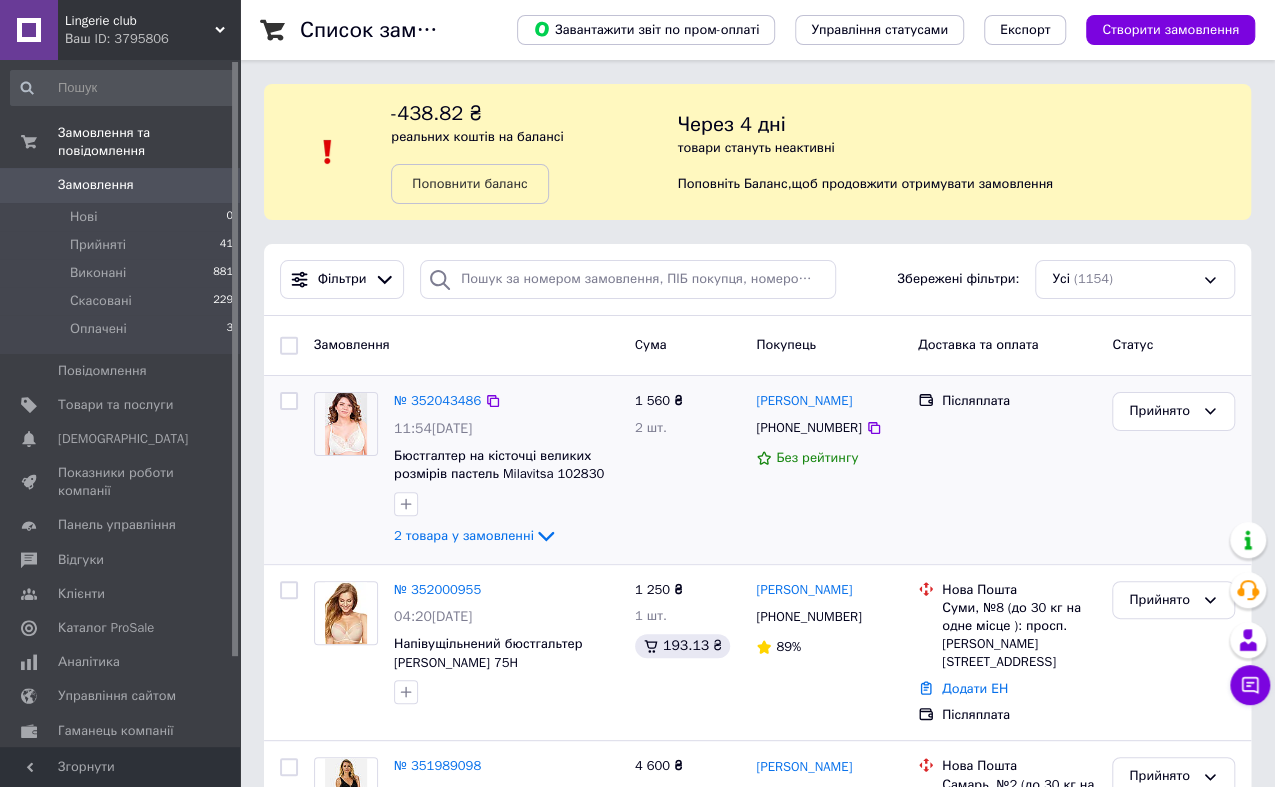 click on "Післяплата" at bounding box center (1007, 470) 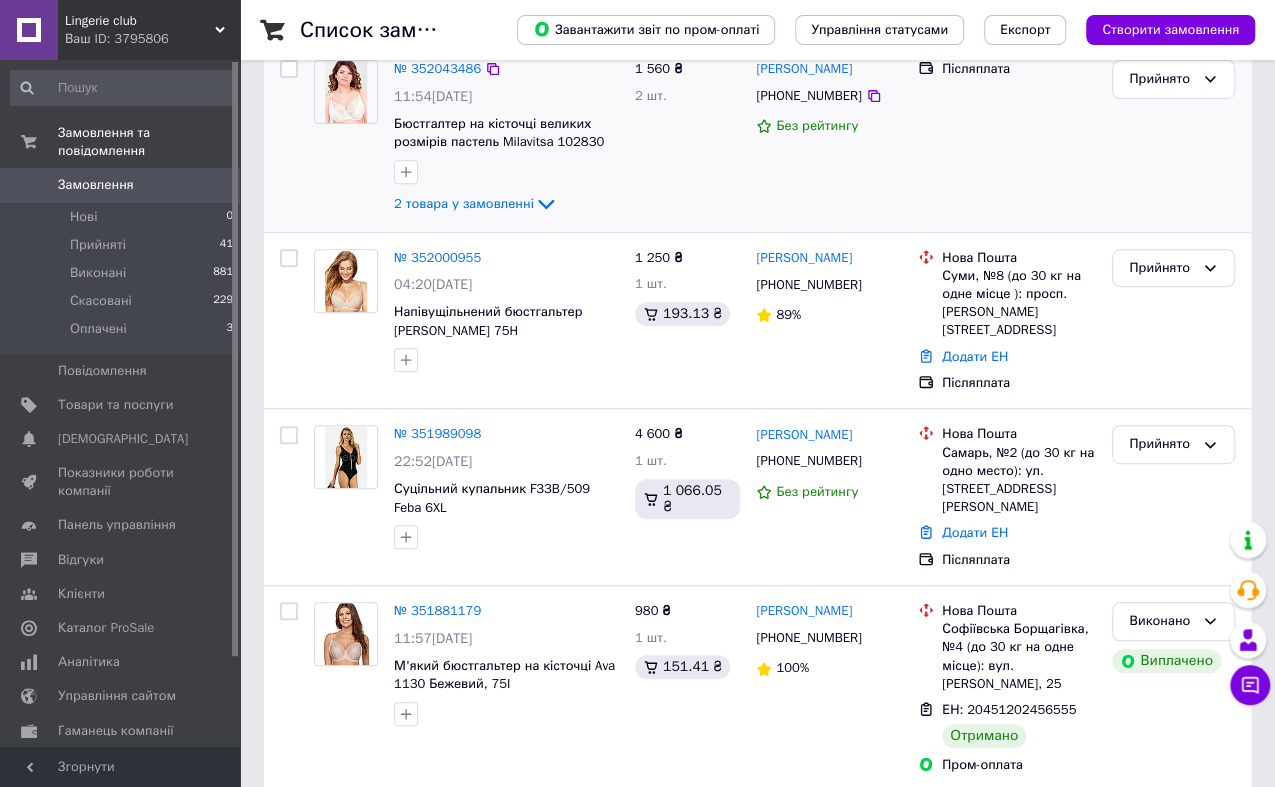 scroll, scrollTop: 333, scrollLeft: 0, axis: vertical 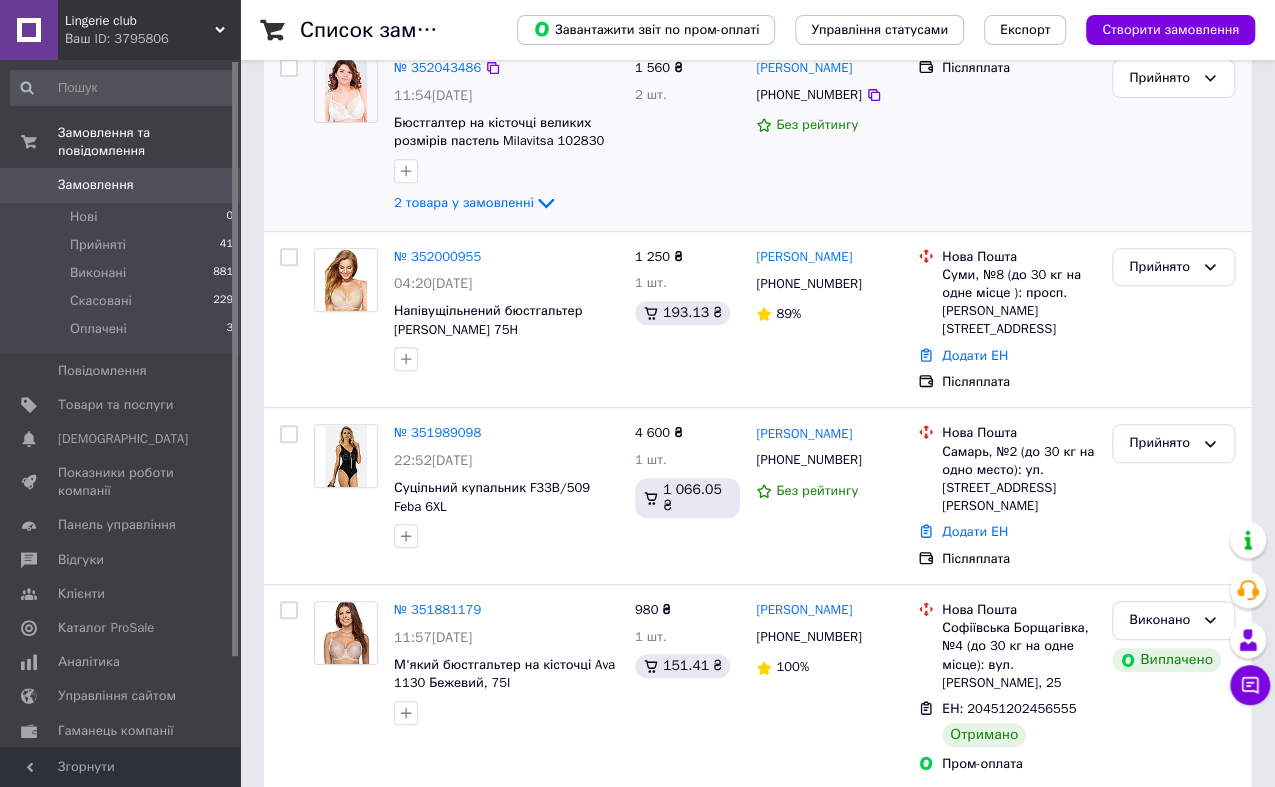 click at bounding box center (346, 91) 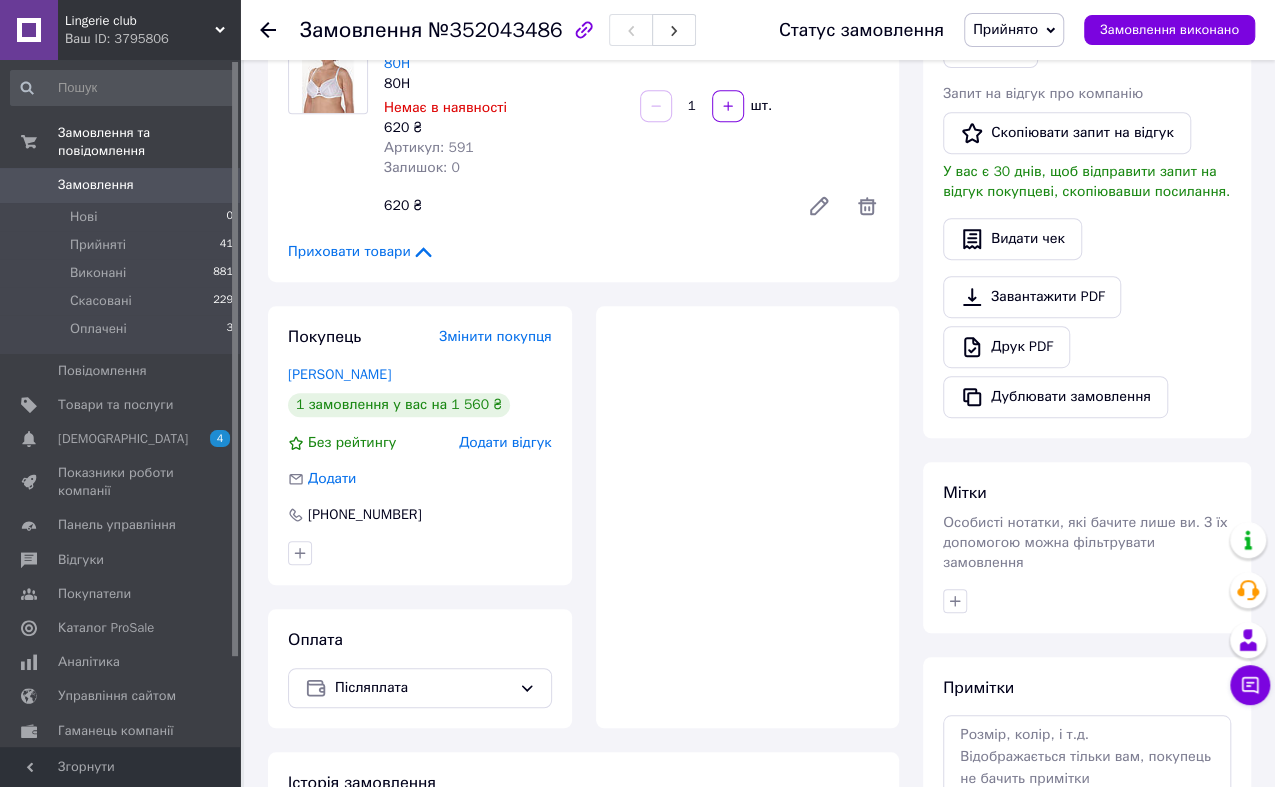 scroll, scrollTop: 444, scrollLeft: 0, axis: vertical 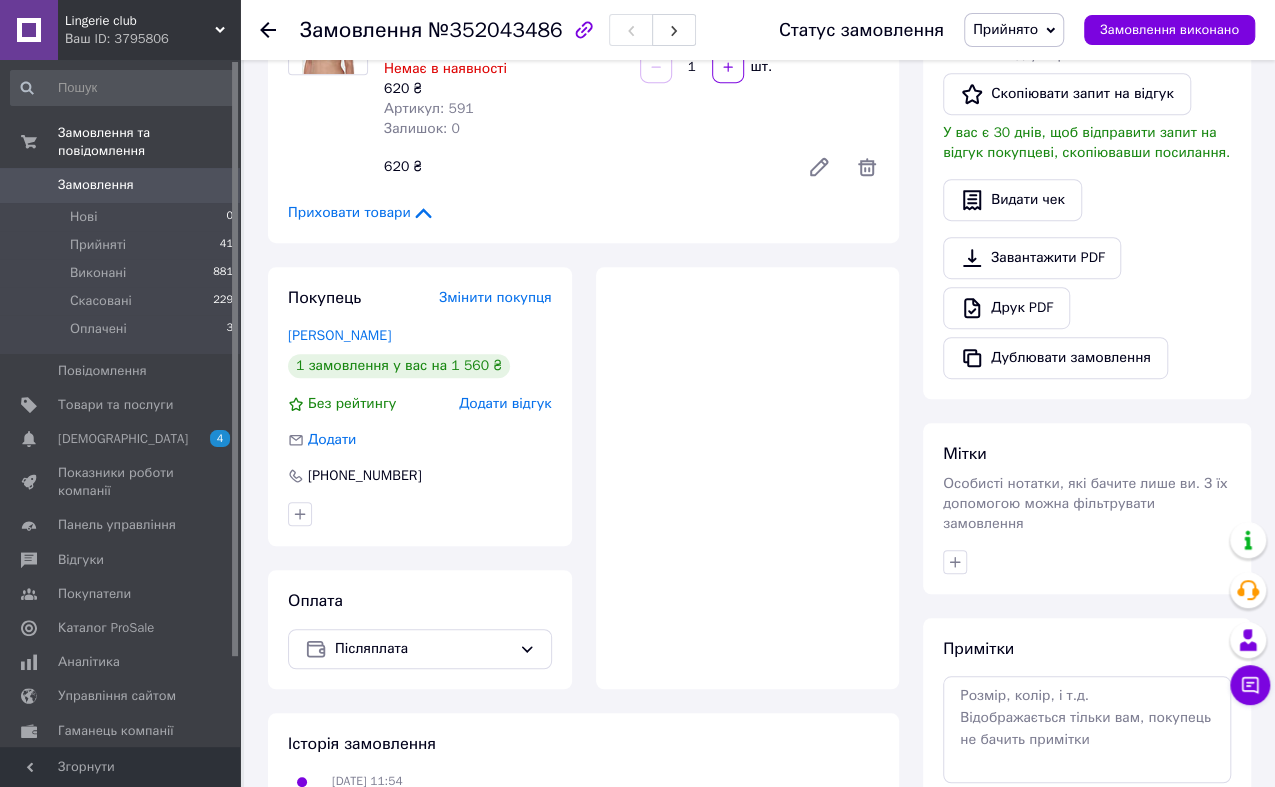 click at bounding box center (748, 478) 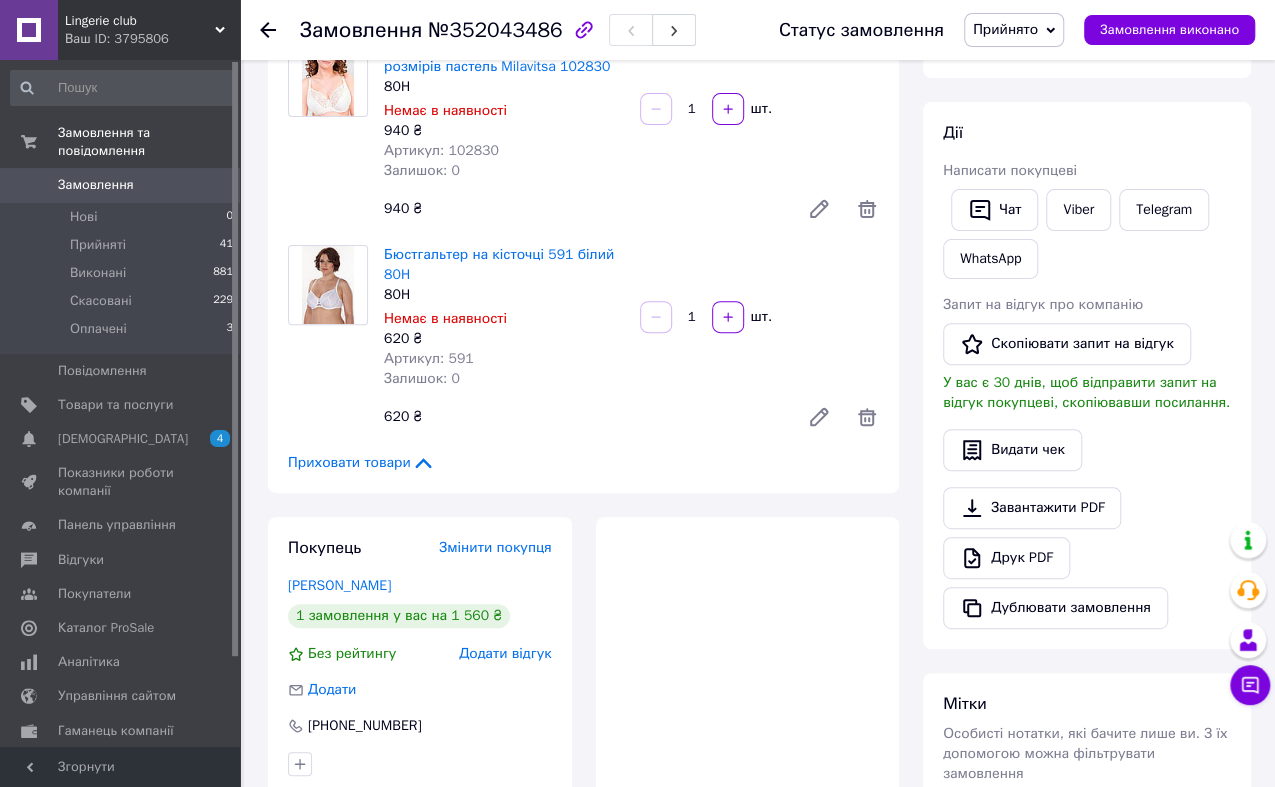scroll, scrollTop: 111, scrollLeft: 0, axis: vertical 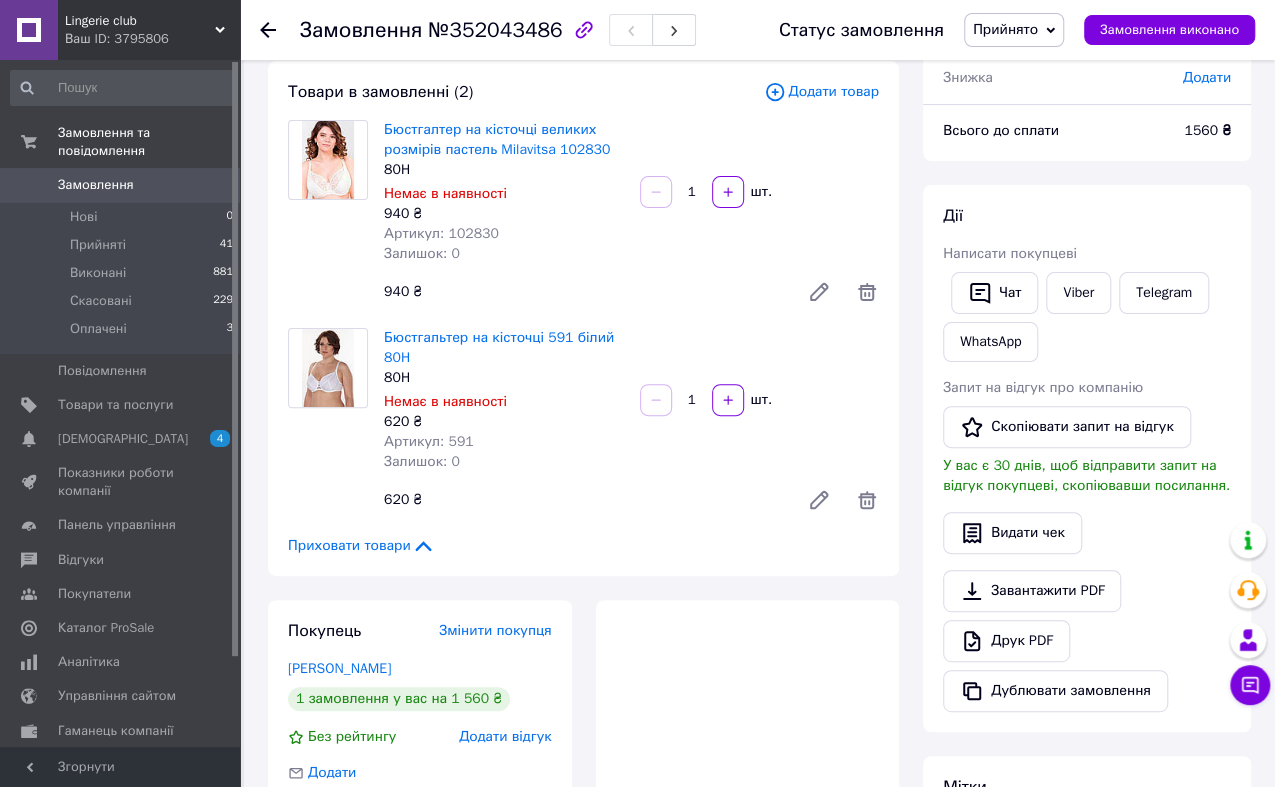 click 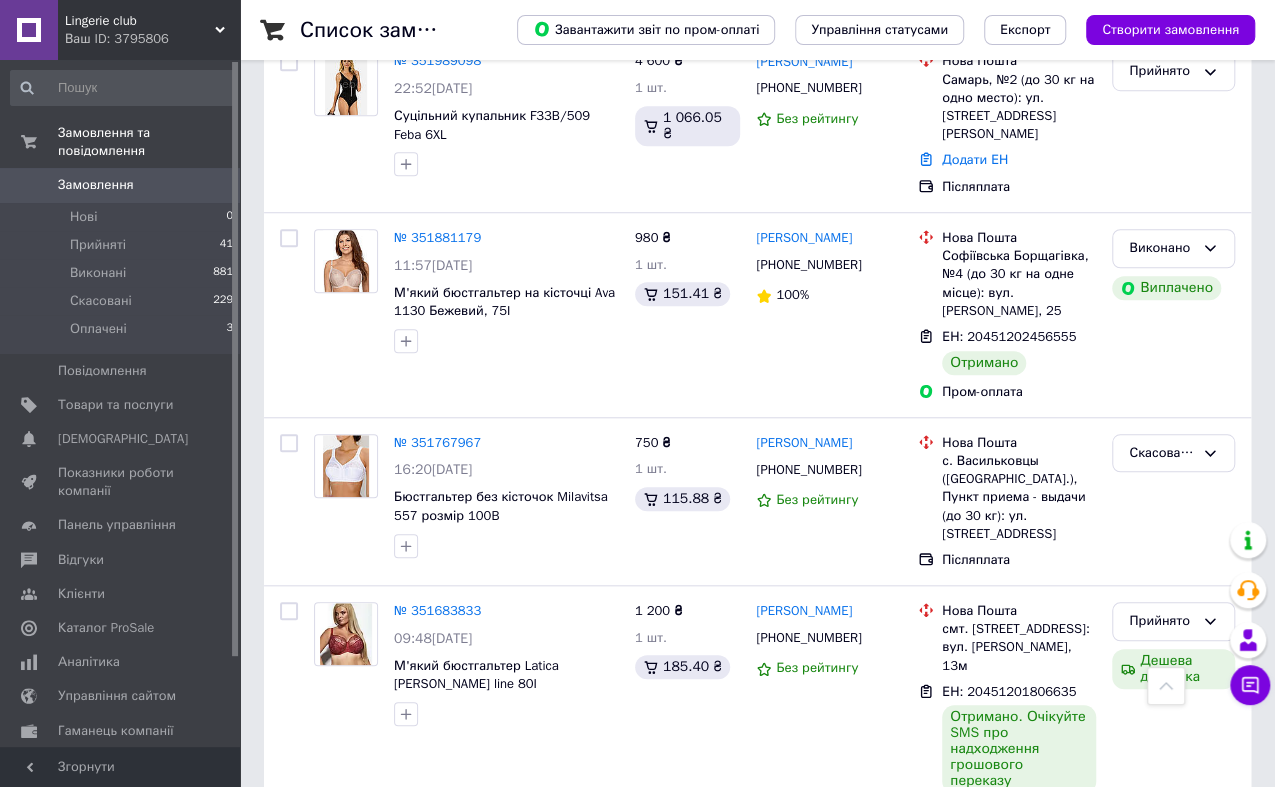 scroll, scrollTop: 666, scrollLeft: 0, axis: vertical 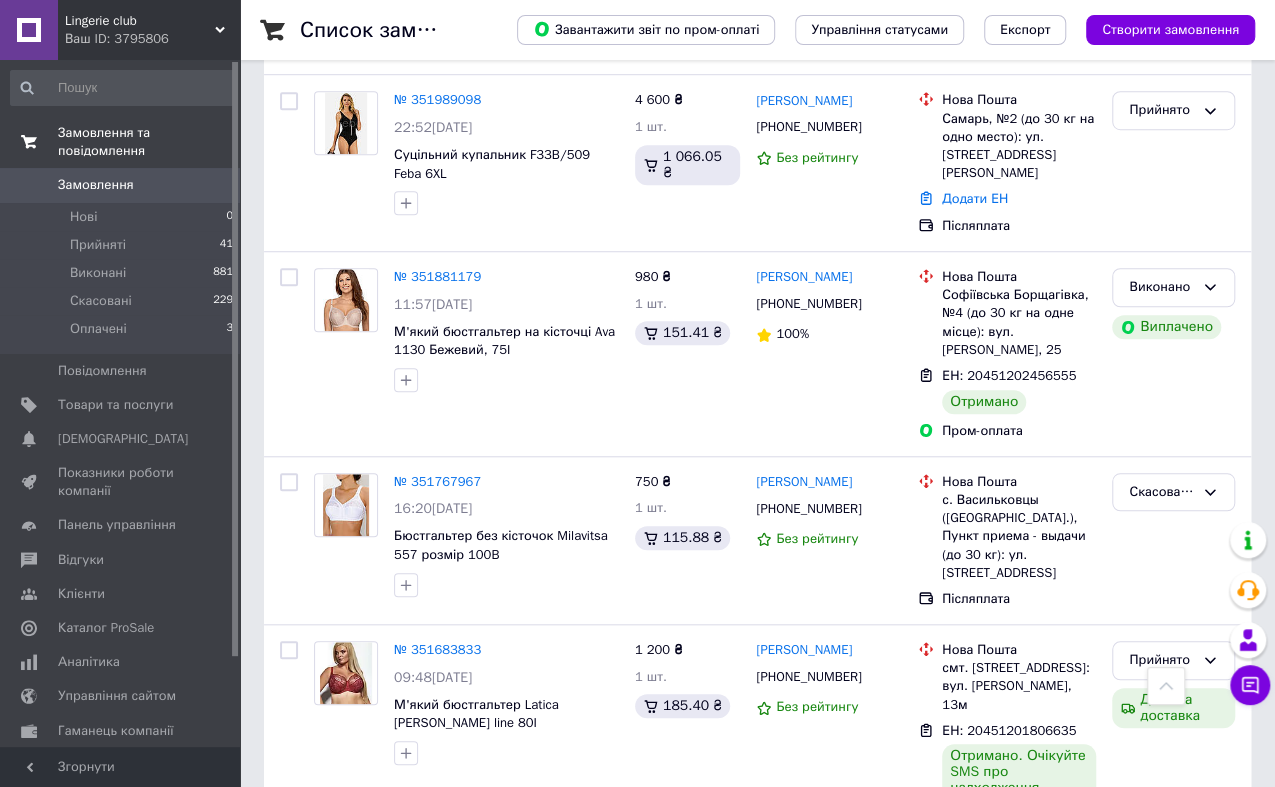 click on "Замовлення та повідомлення" at bounding box center [149, 142] 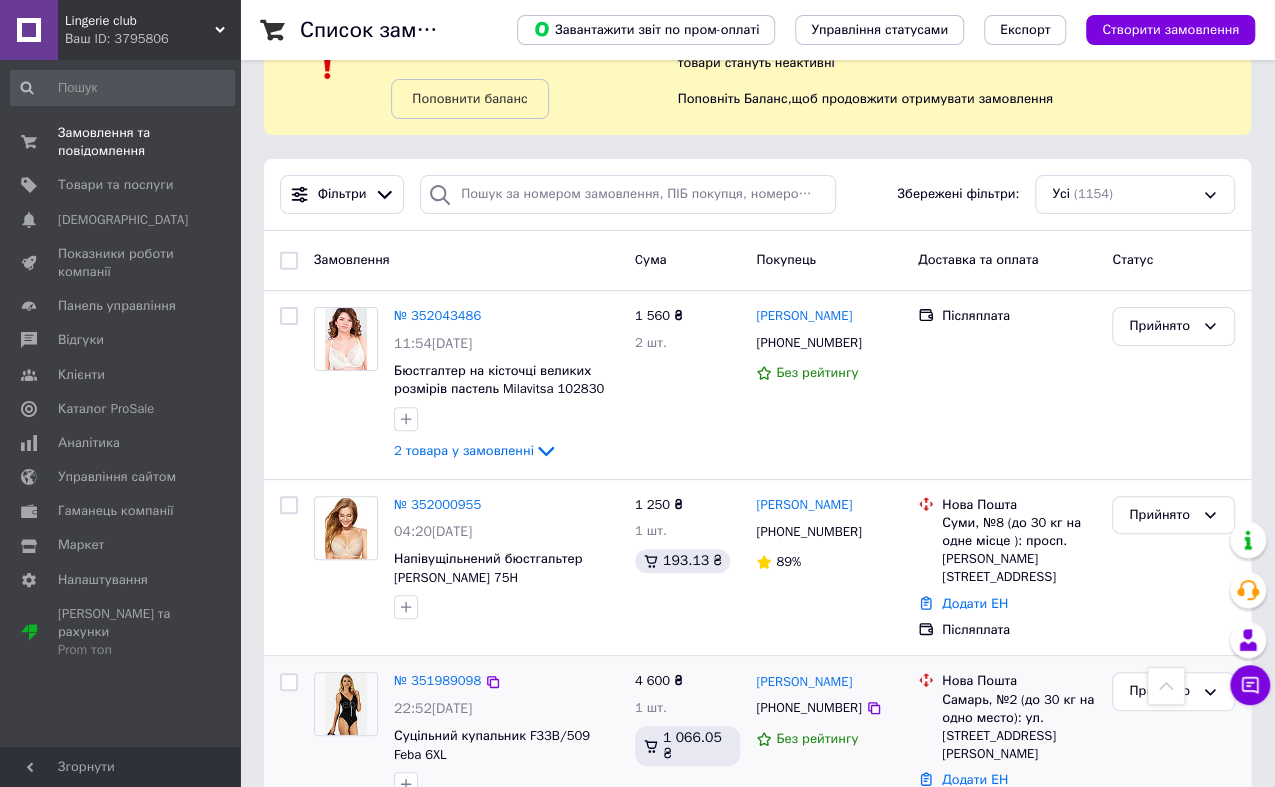 scroll, scrollTop: 0, scrollLeft: 0, axis: both 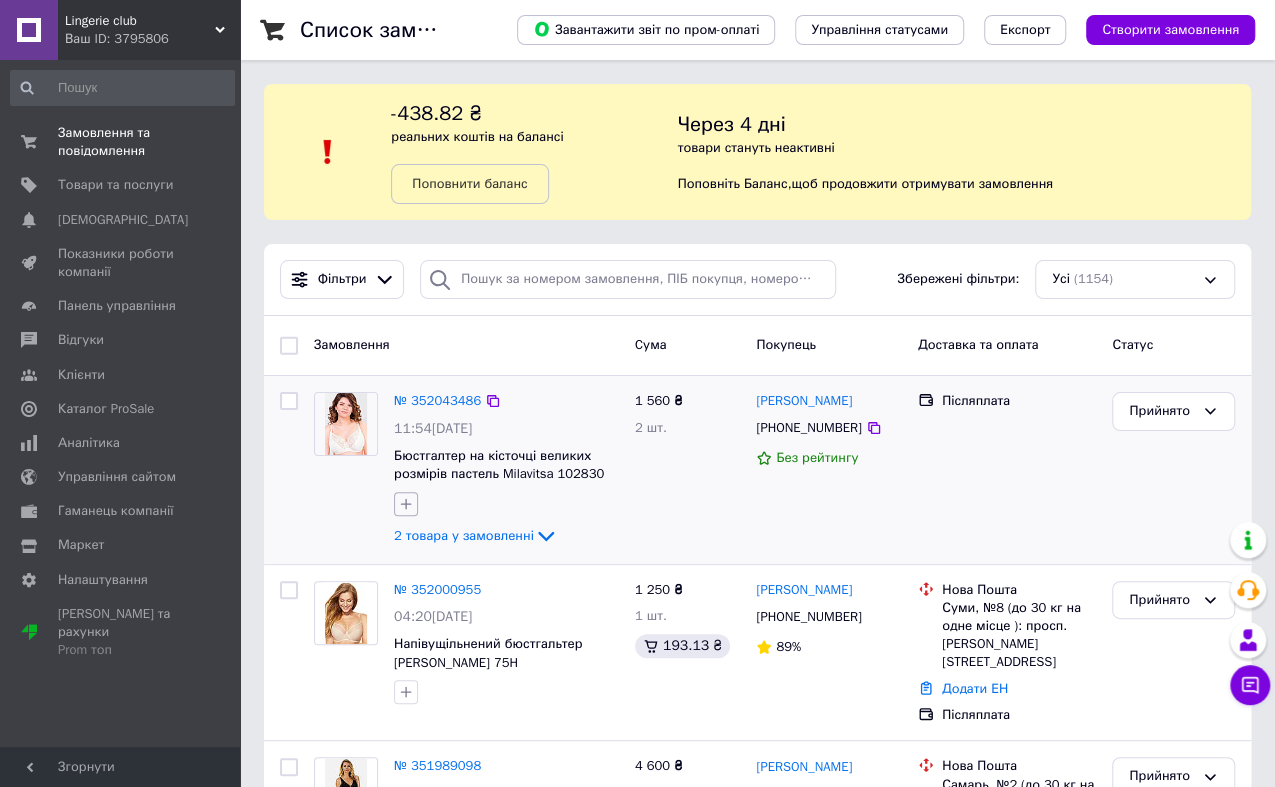 click at bounding box center [406, 504] 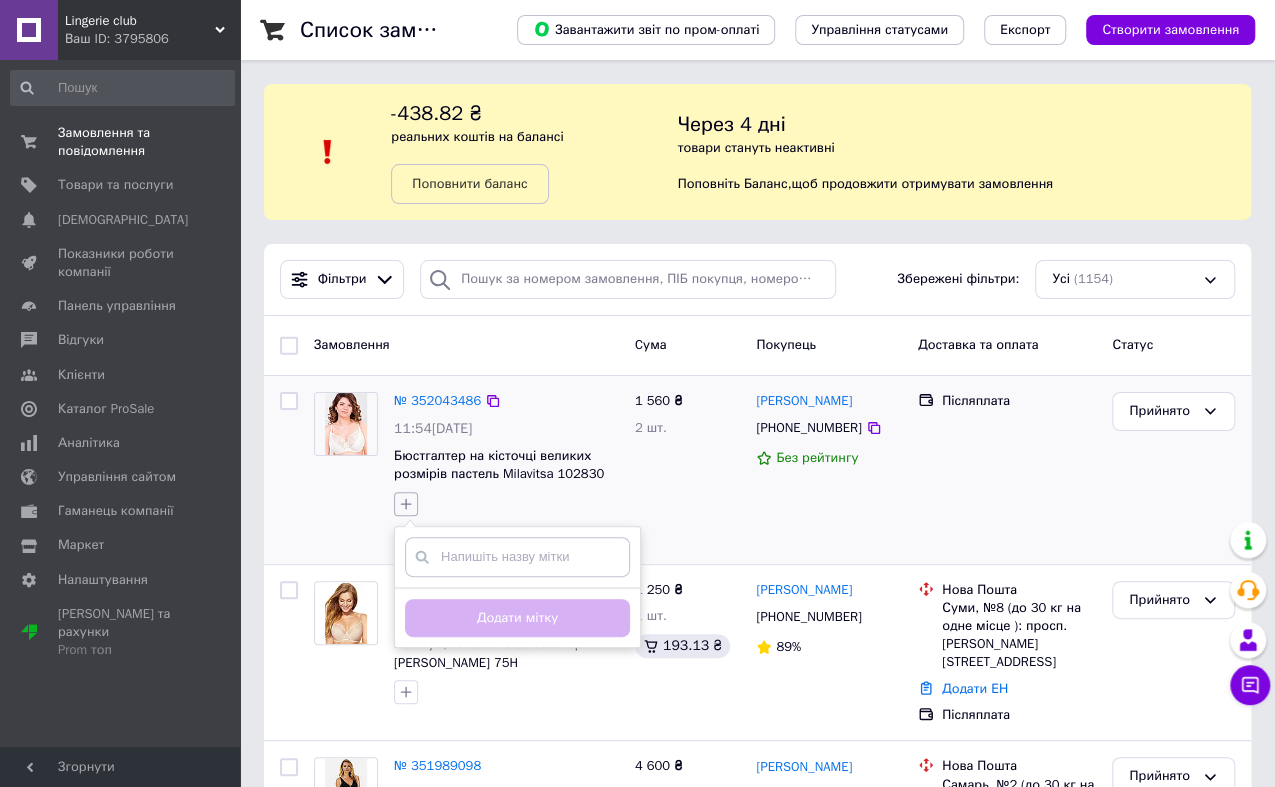 click 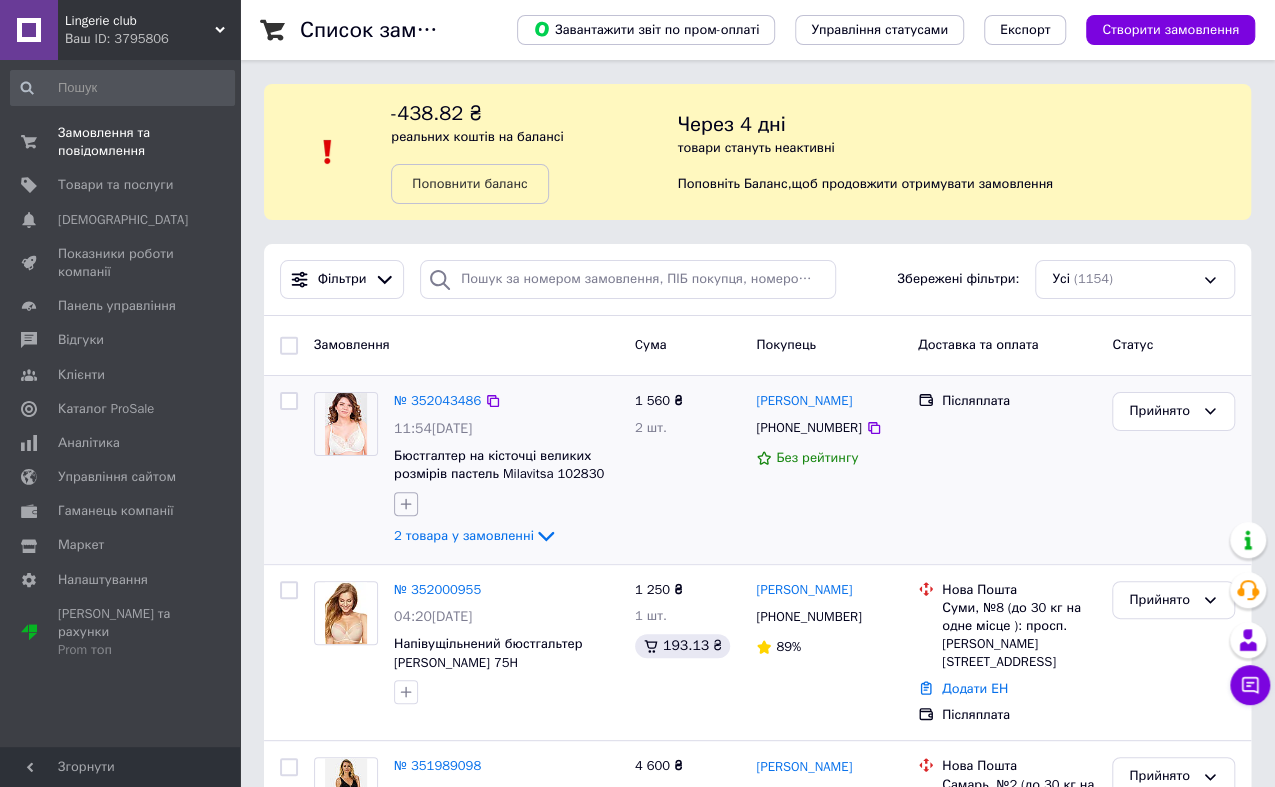 click 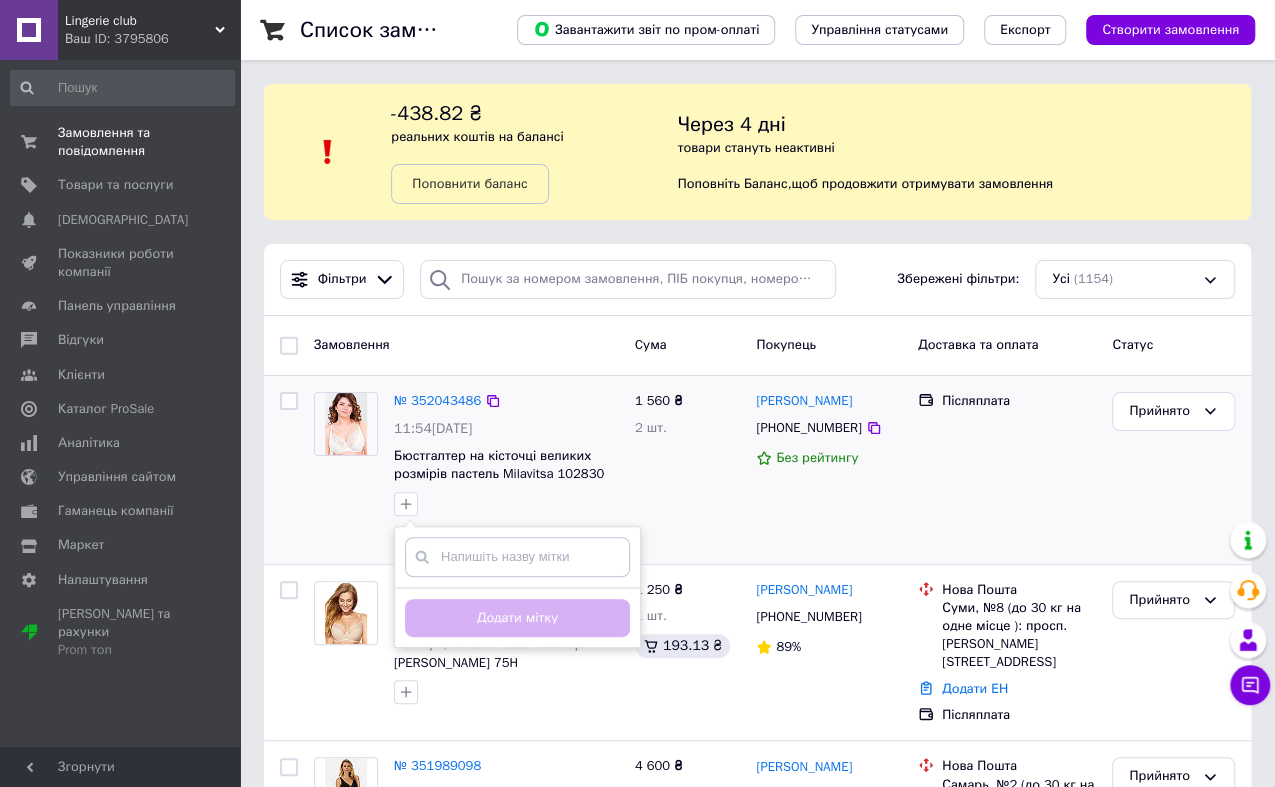 click on "Створити мітку   Додати мітку" at bounding box center [506, 504] 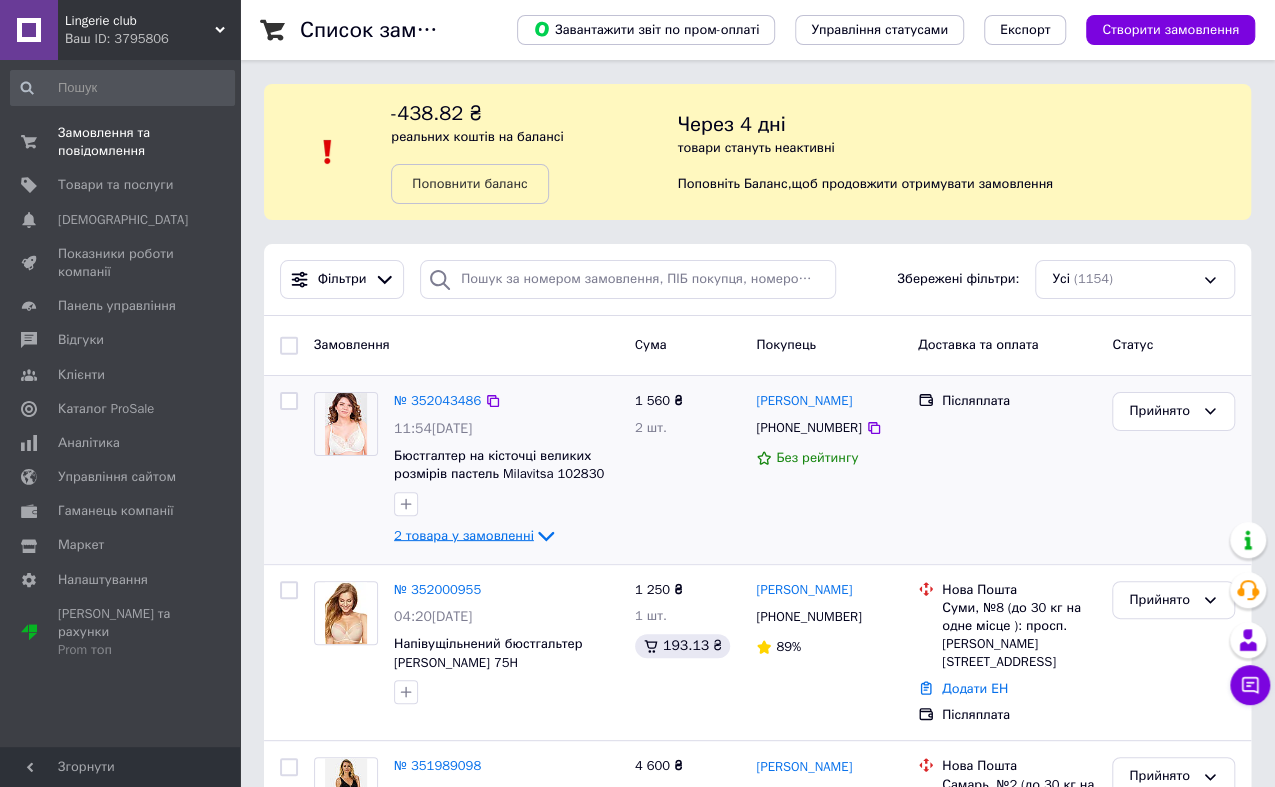 click on "2 товара у замовленні" at bounding box center [464, 534] 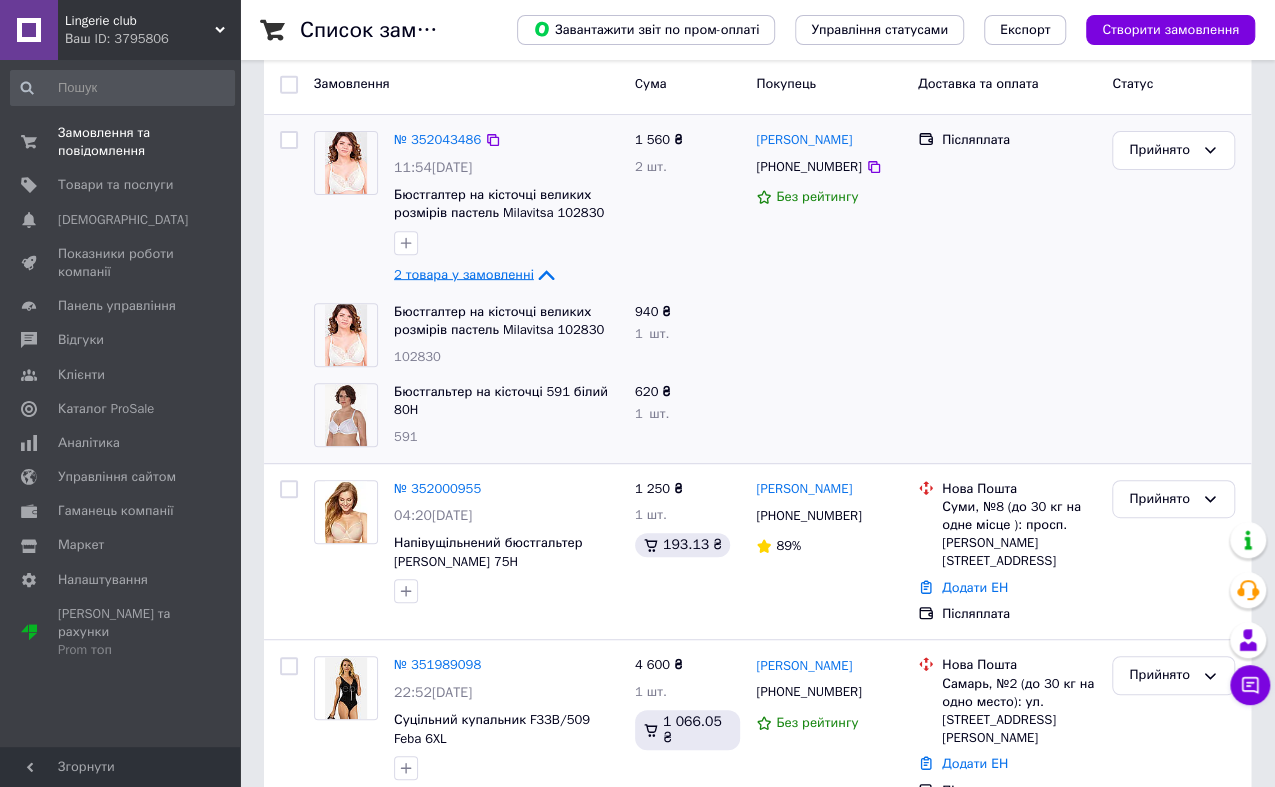 scroll, scrollTop: 222, scrollLeft: 0, axis: vertical 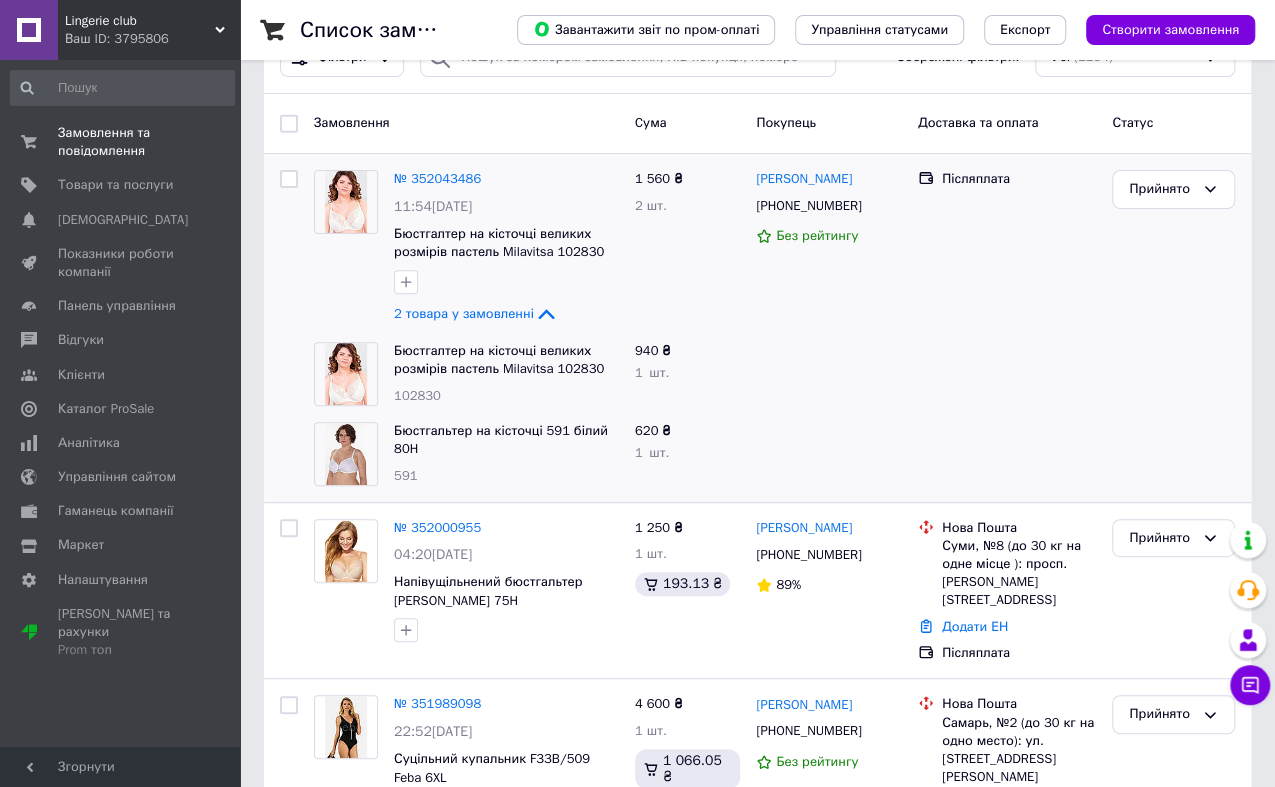 click on "Доставка та оплата" at bounding box center [978, 122] 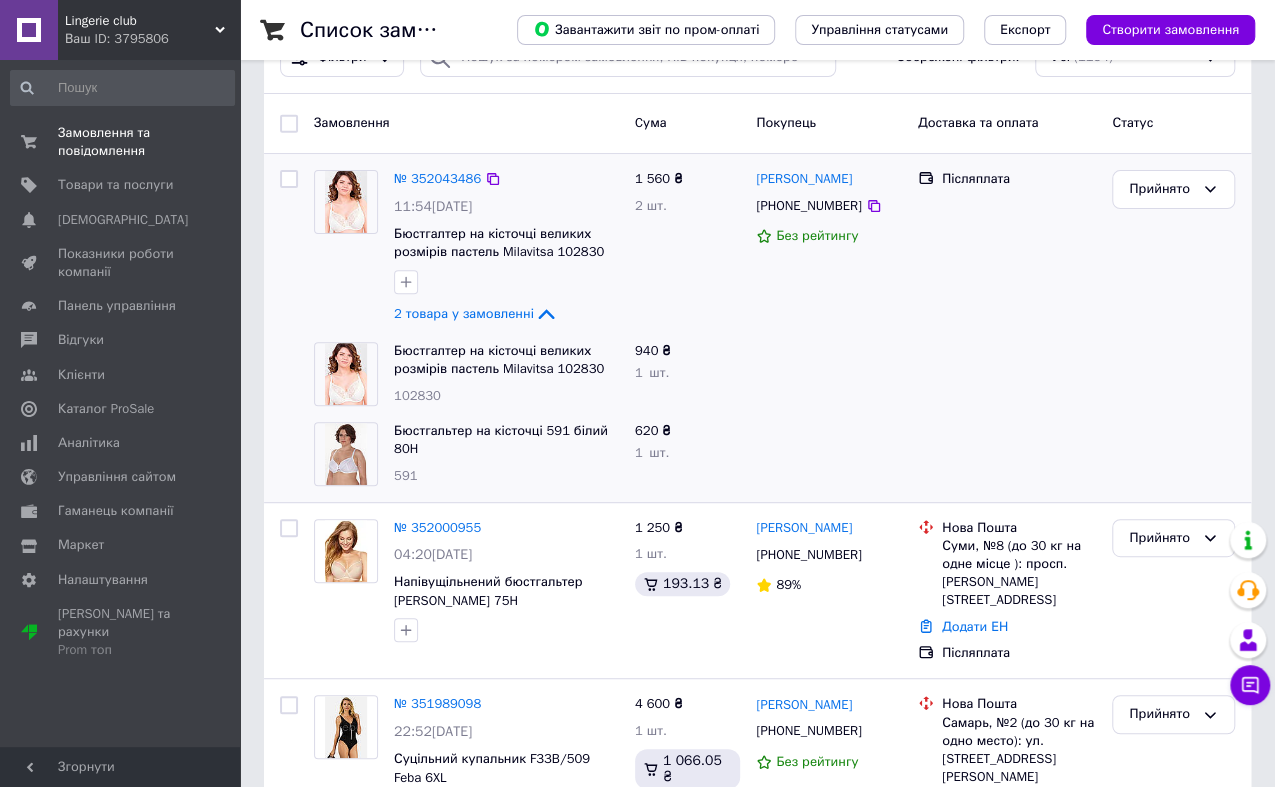 click 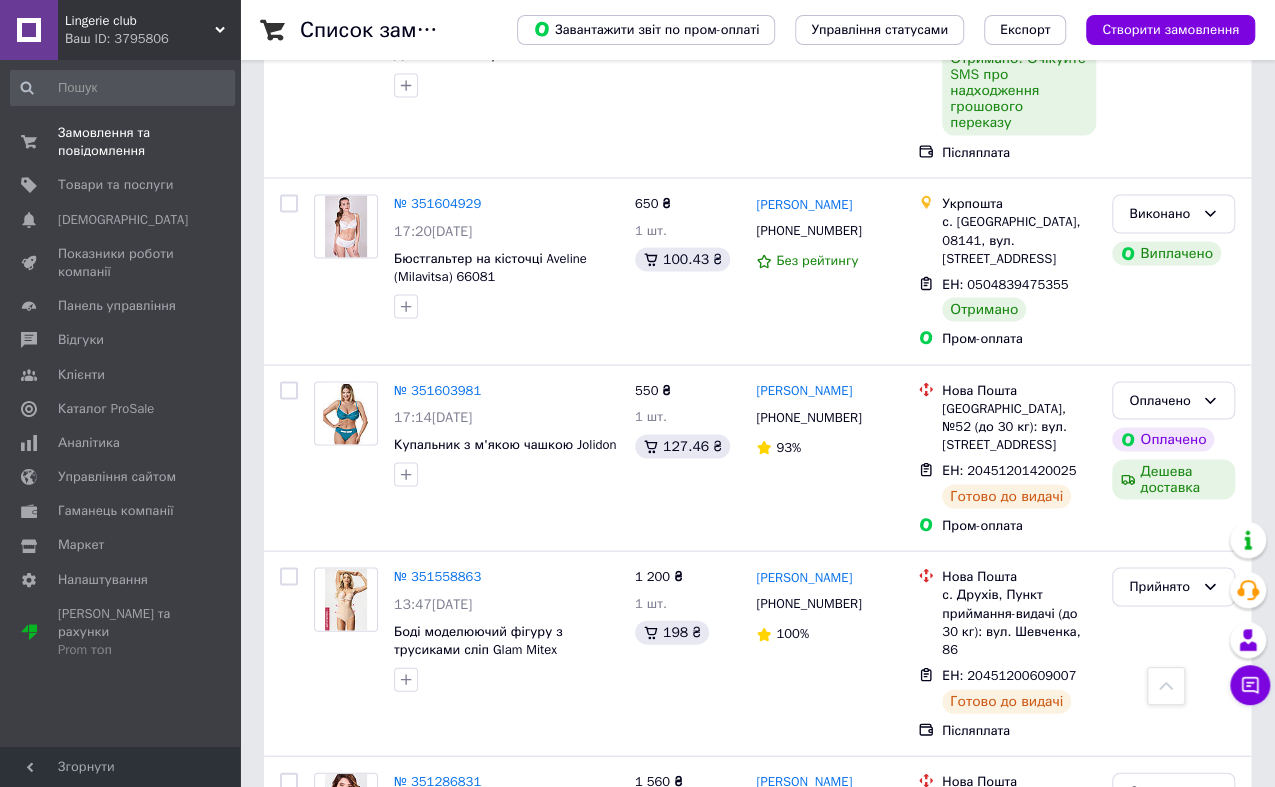 scroll, scrollTop: 1777, scrollLeft: 0, axis: vertical 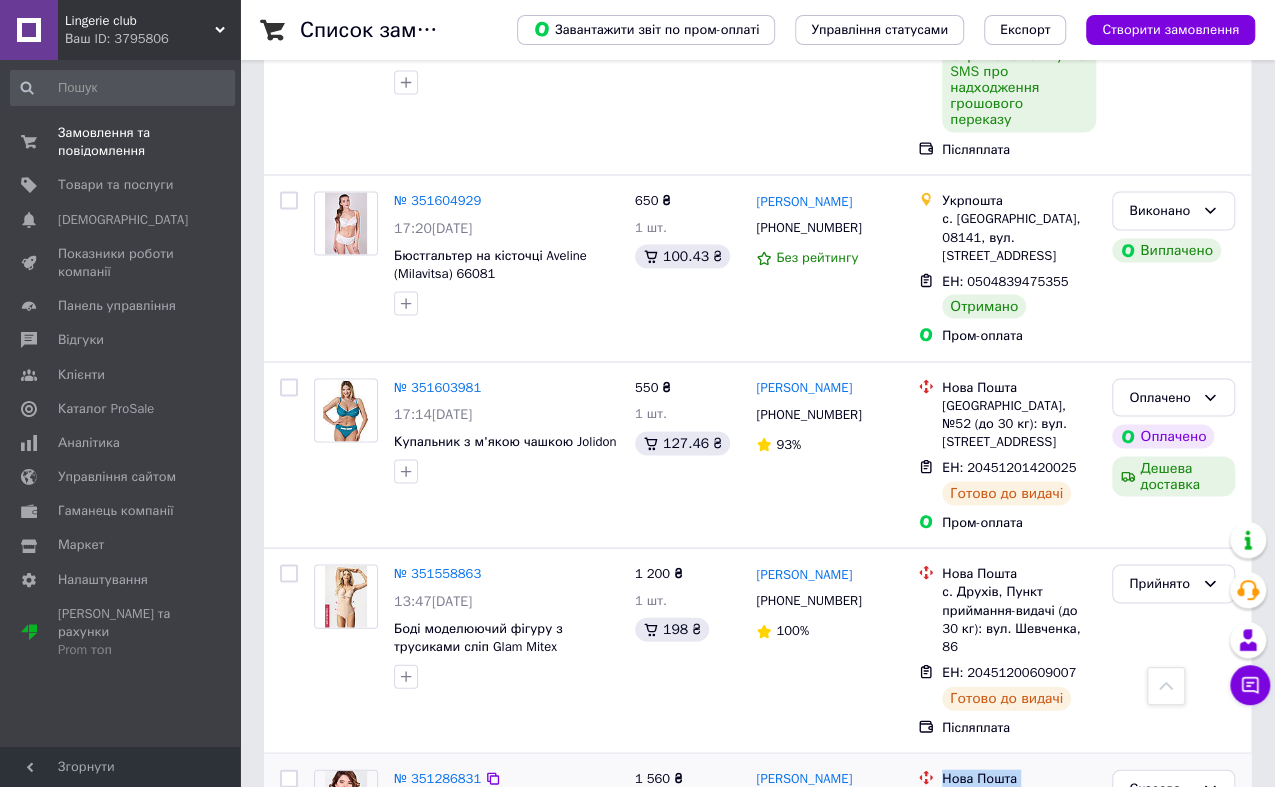 drag, startPoint x: 1058, startPoint y: 684, endPoint x: 941, endPoint y: 636, distance: 126.46343 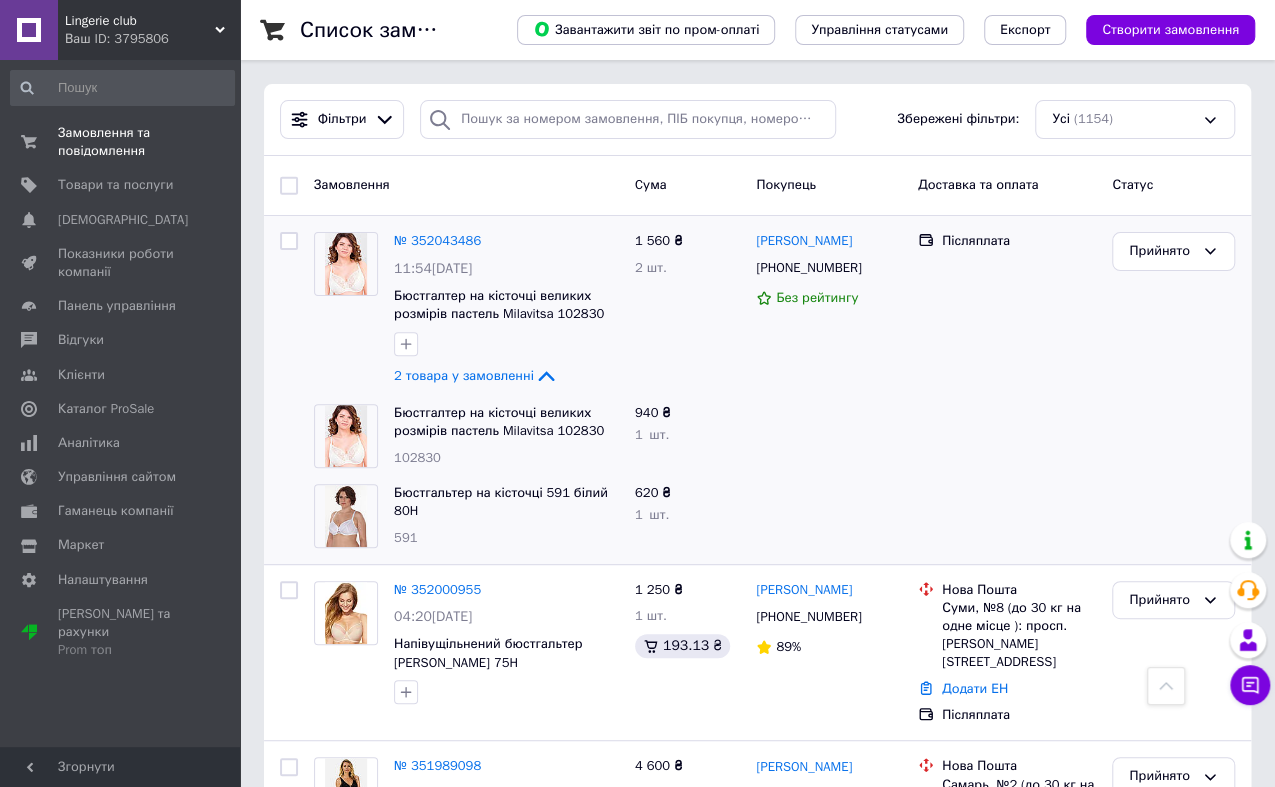 scroll, scrollTop: 111, scrollLeft: 0, axis: vertical 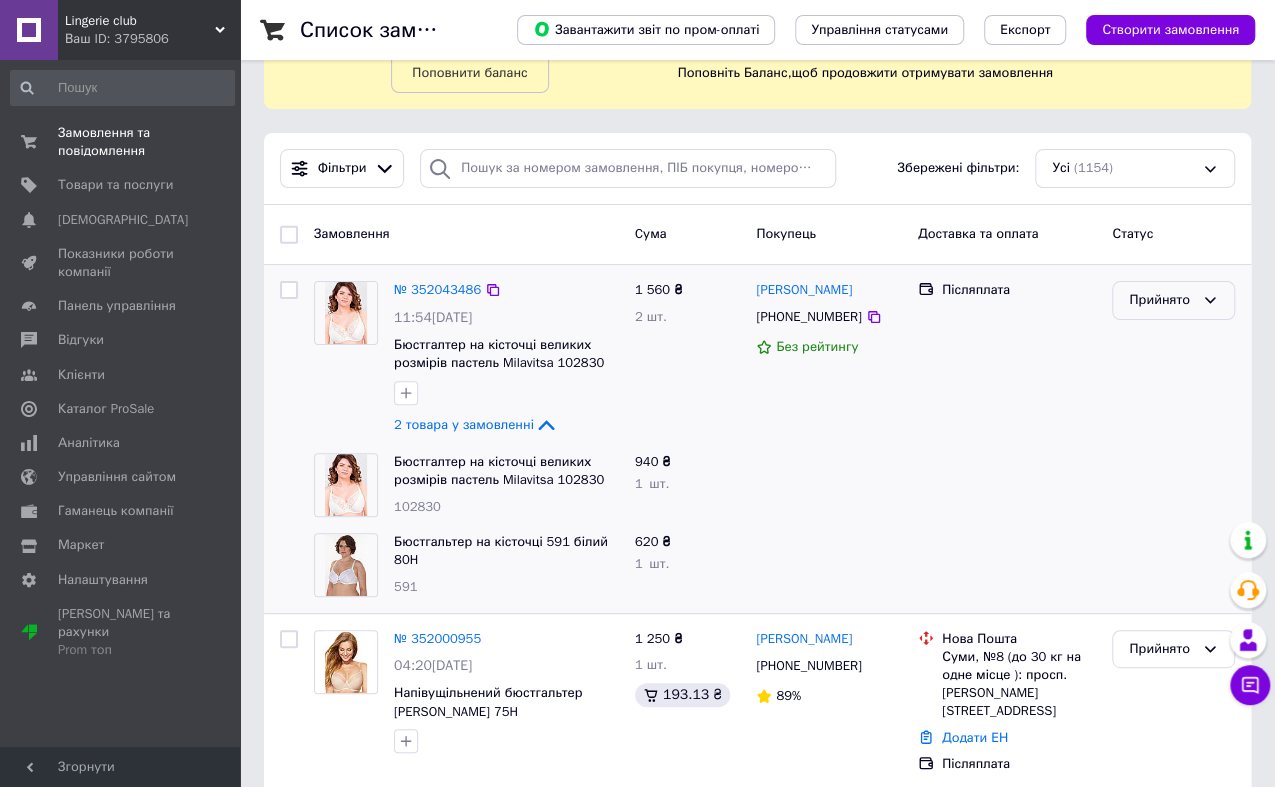 click 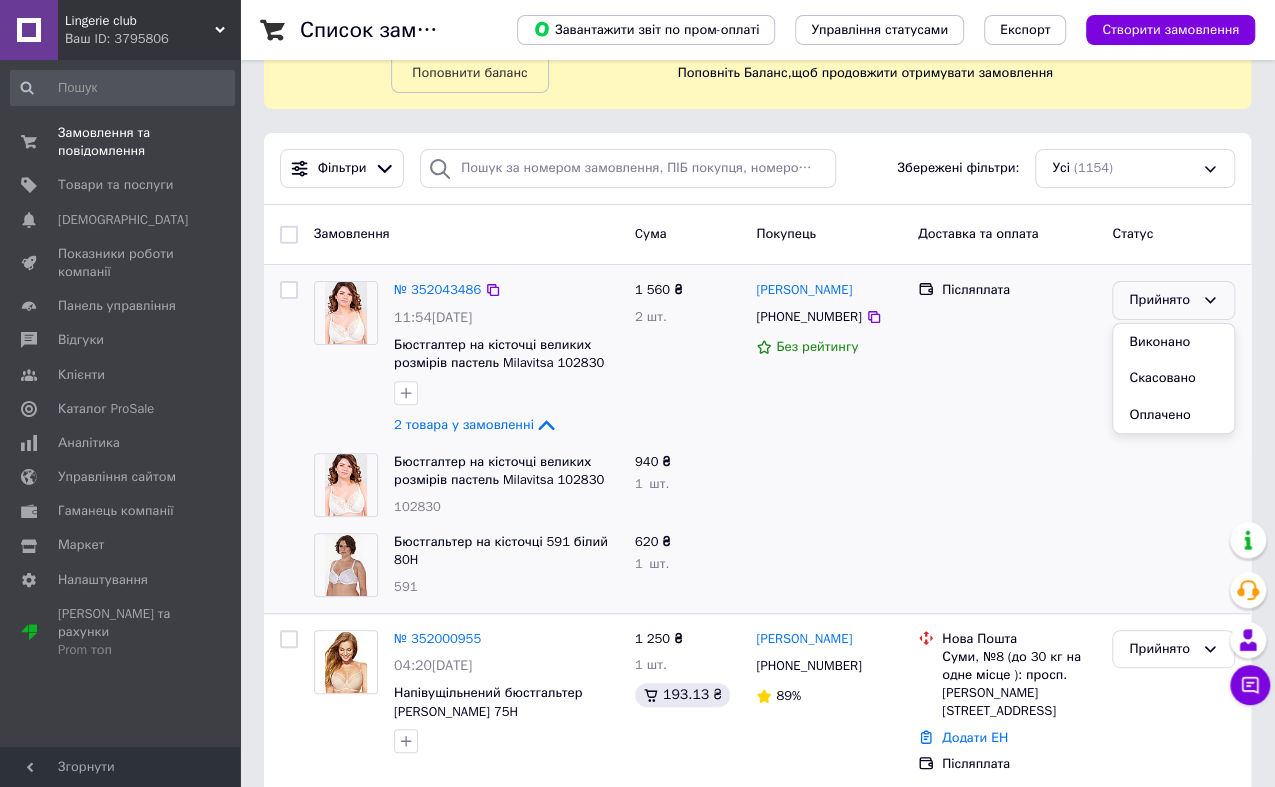 click on "Післяплата" at bounding box center [1007, 359] 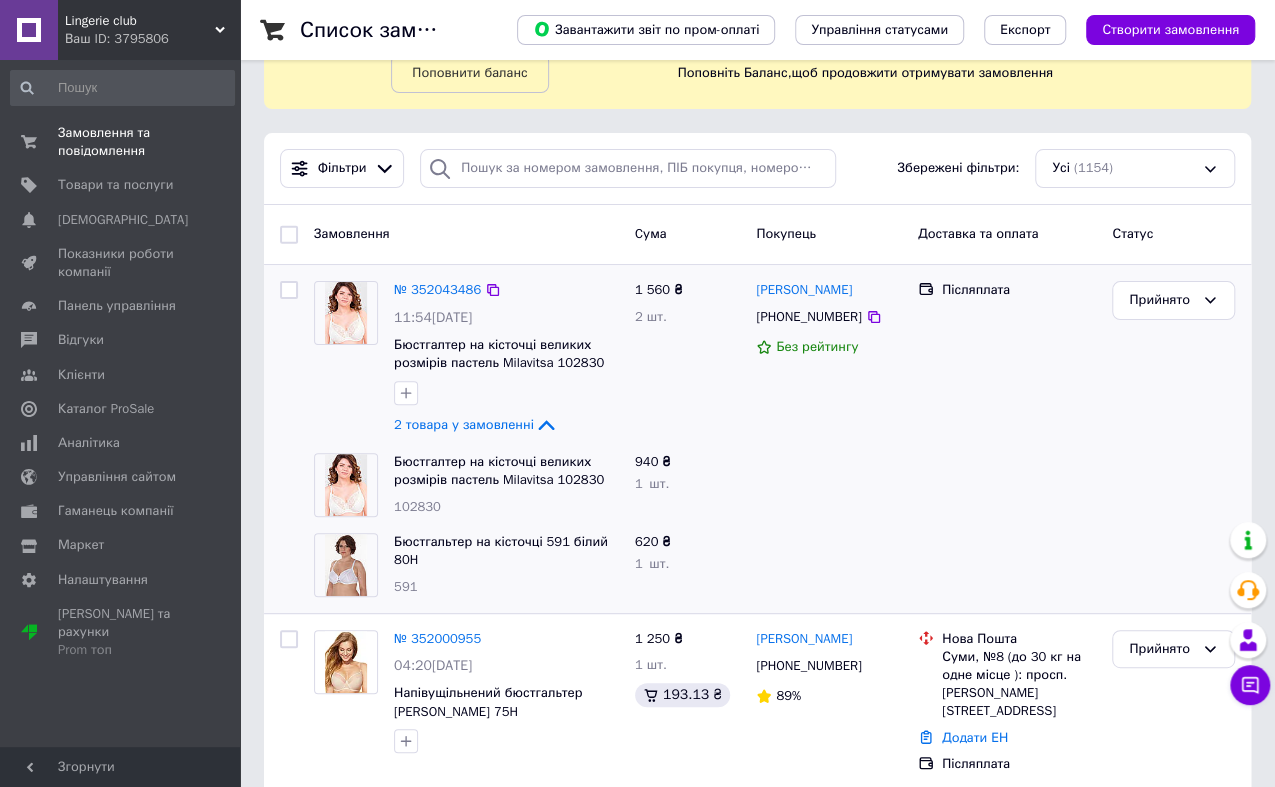 click on "Післяплата" at bounding box center (1007, 359) 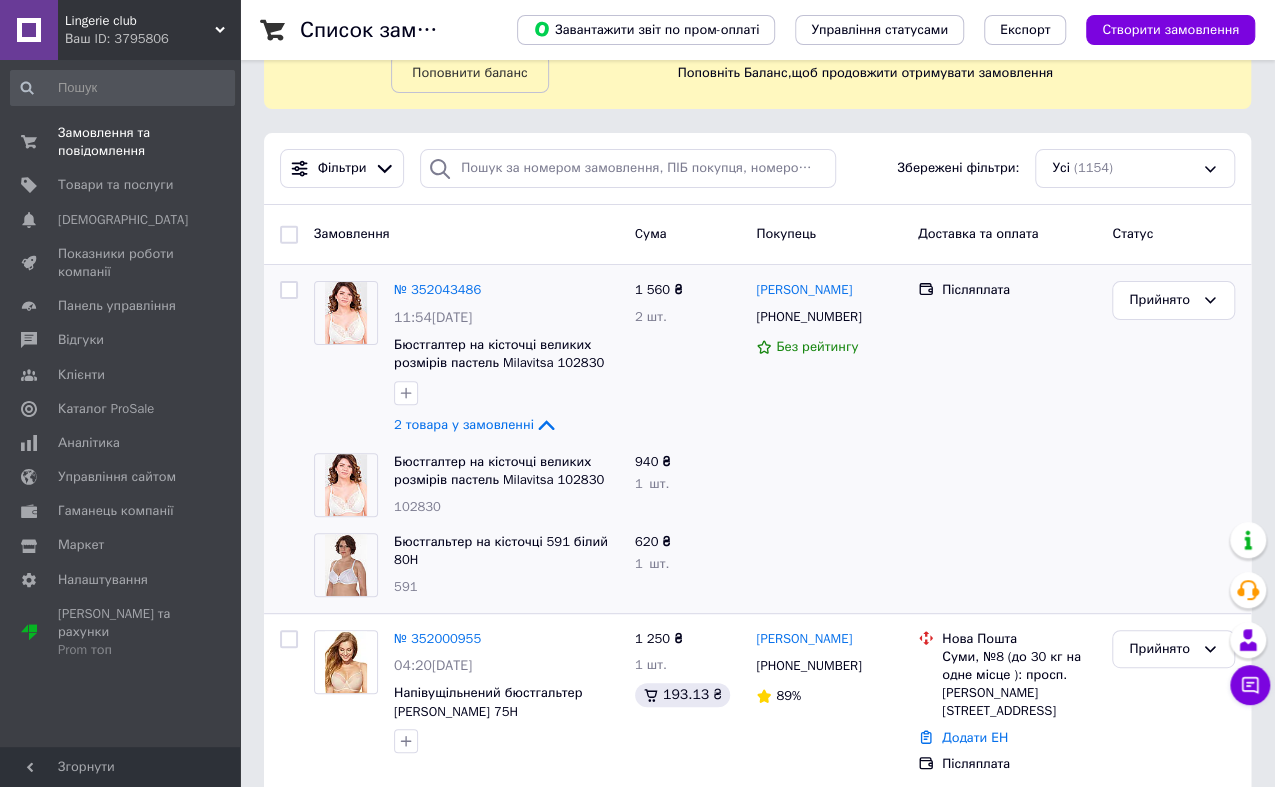 drag, startPoint x: 944, startPoint y: 327, endPoint x: 810, endPoint y: 504, distance: 222.00226 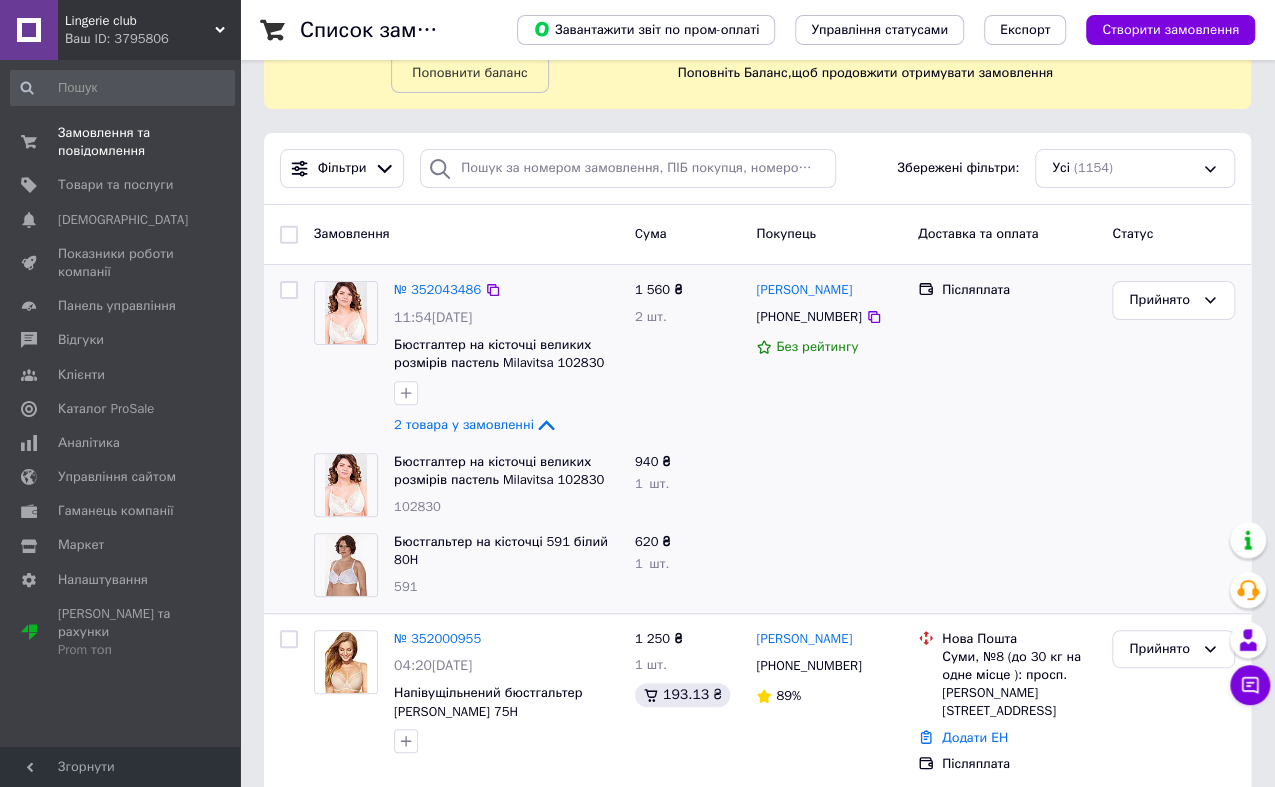 drag, startPoint x: 951, startPoint y: 236, endPoint x: 931, endPoint y: 333, distance: 99.0404 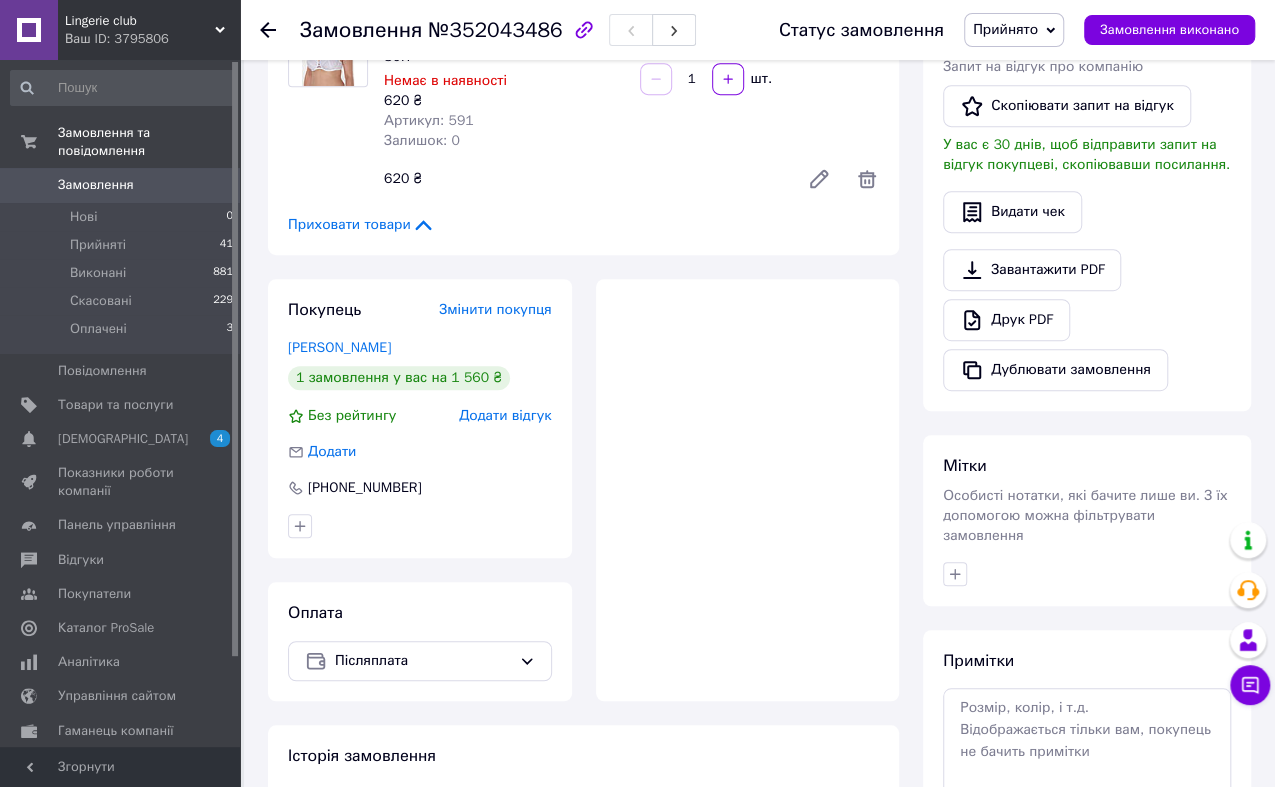 scroll, scrollTop: 444, scrollLeft: 0, axis: vertical 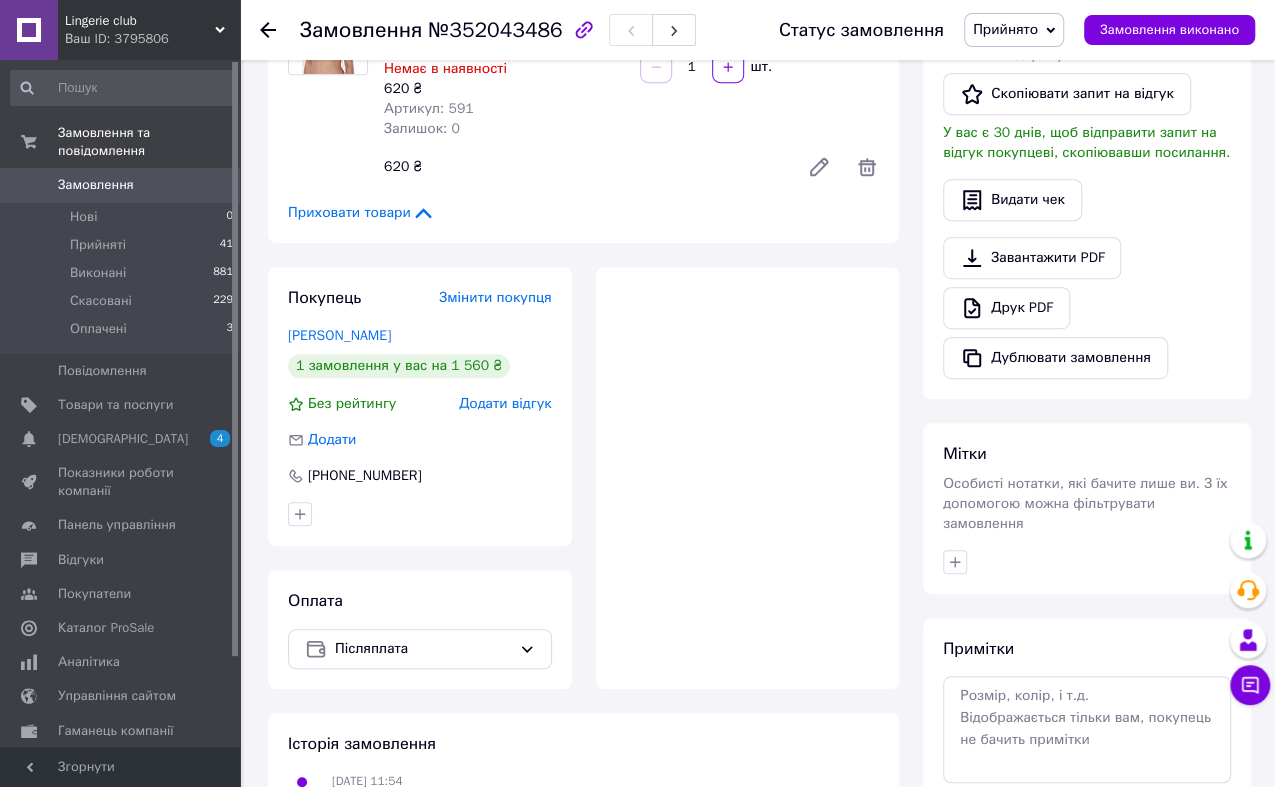 click at bounding box center [748, 478] 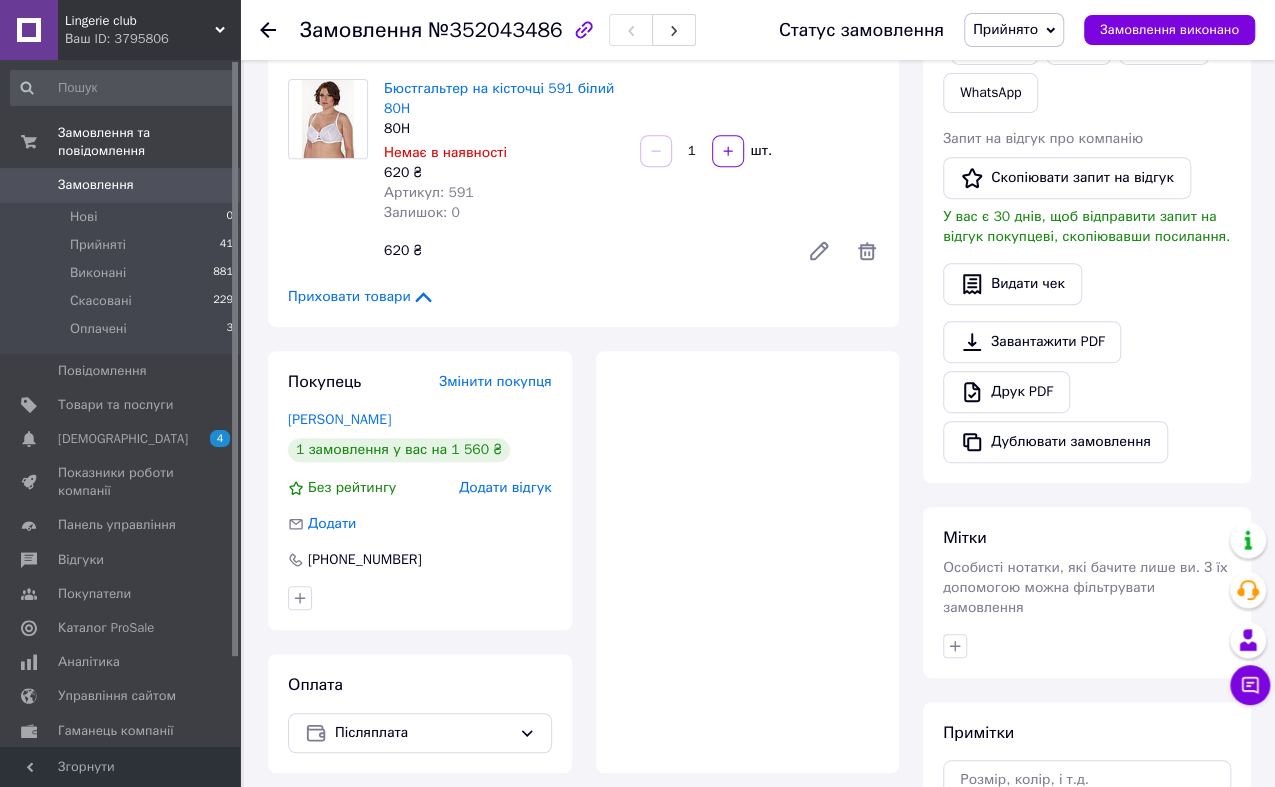 scroll, scrollTop: 320, scrollLeft: 0, axis: vertical 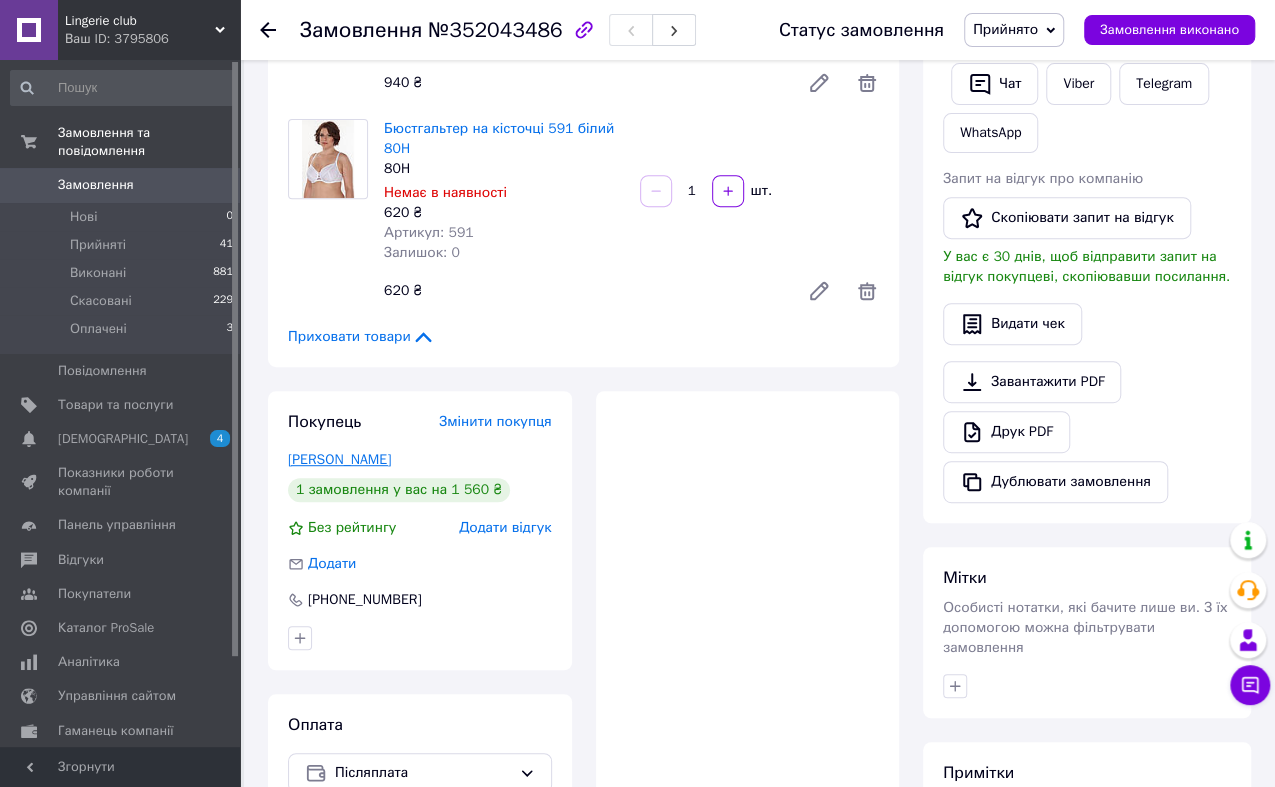 click on "[PERSON_NAME]" at bounding box center [339, 459] 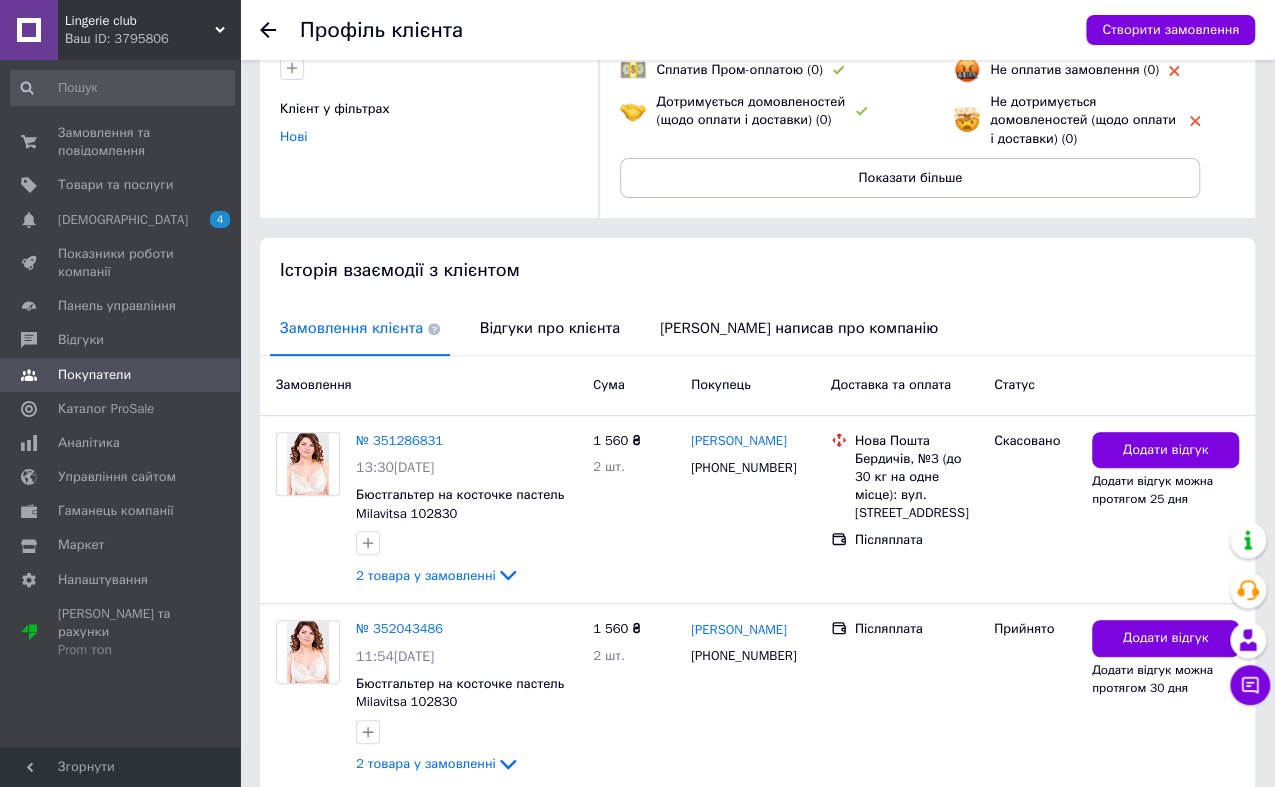 scroll, scrollTop: 302, scrollLeft: 0, axis: vertical 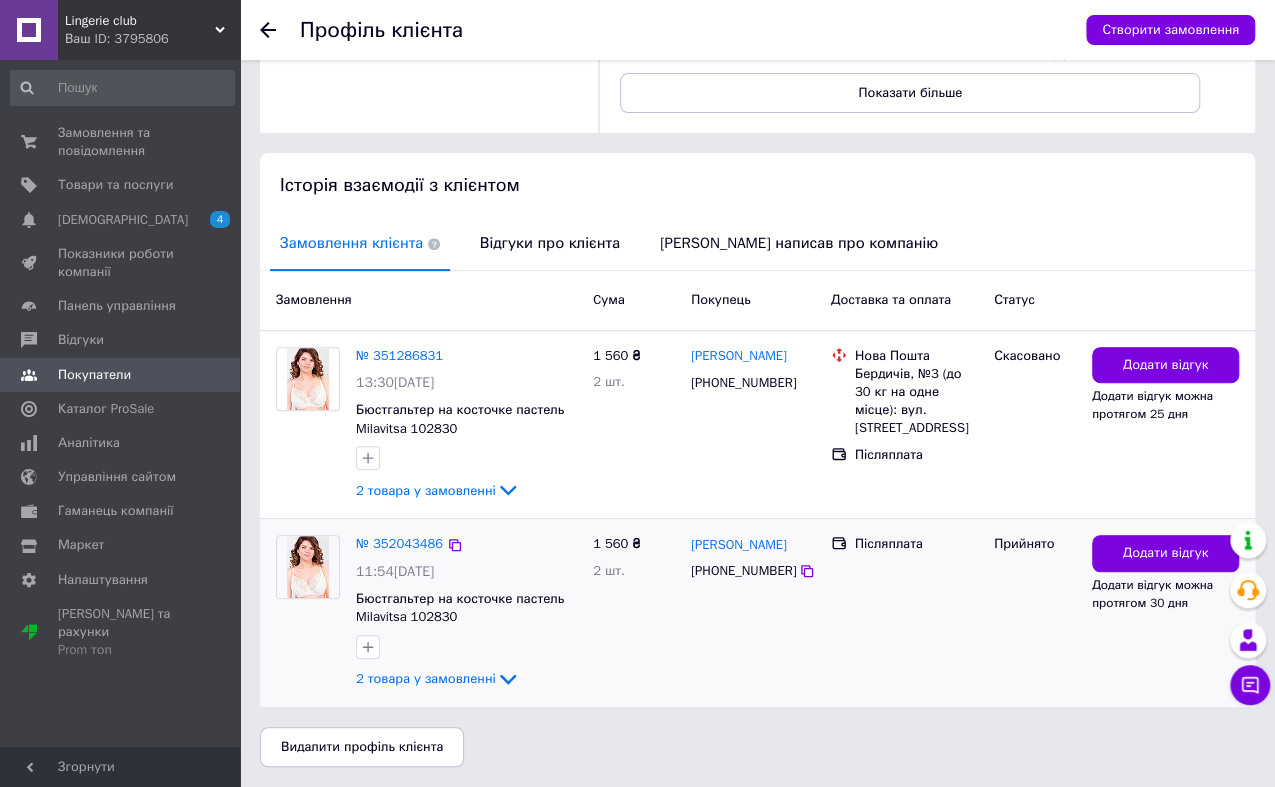 click on "Післяплата" at bounding box center [904, 613] 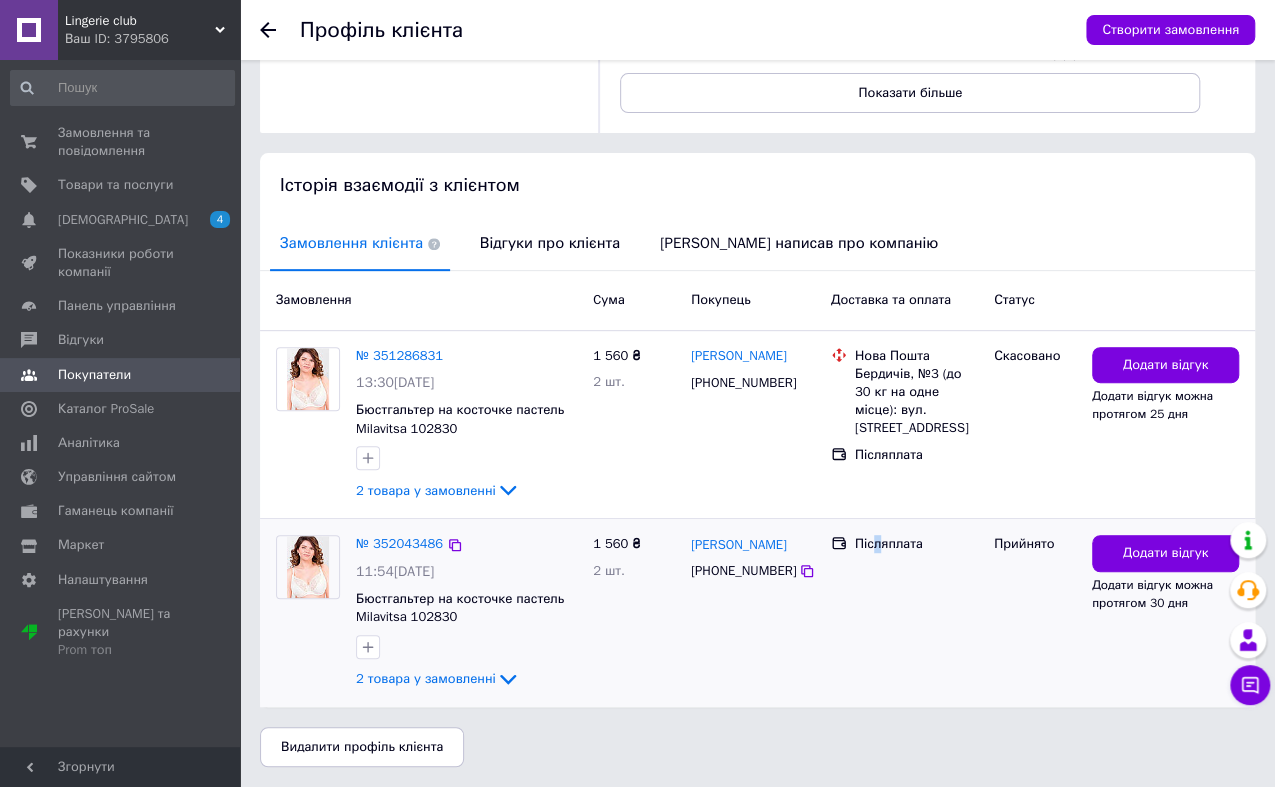 drag, startPoint x: 895, startPoint y: 575, endPoint x: 876, endPoint y: 586, distance: 21.954498 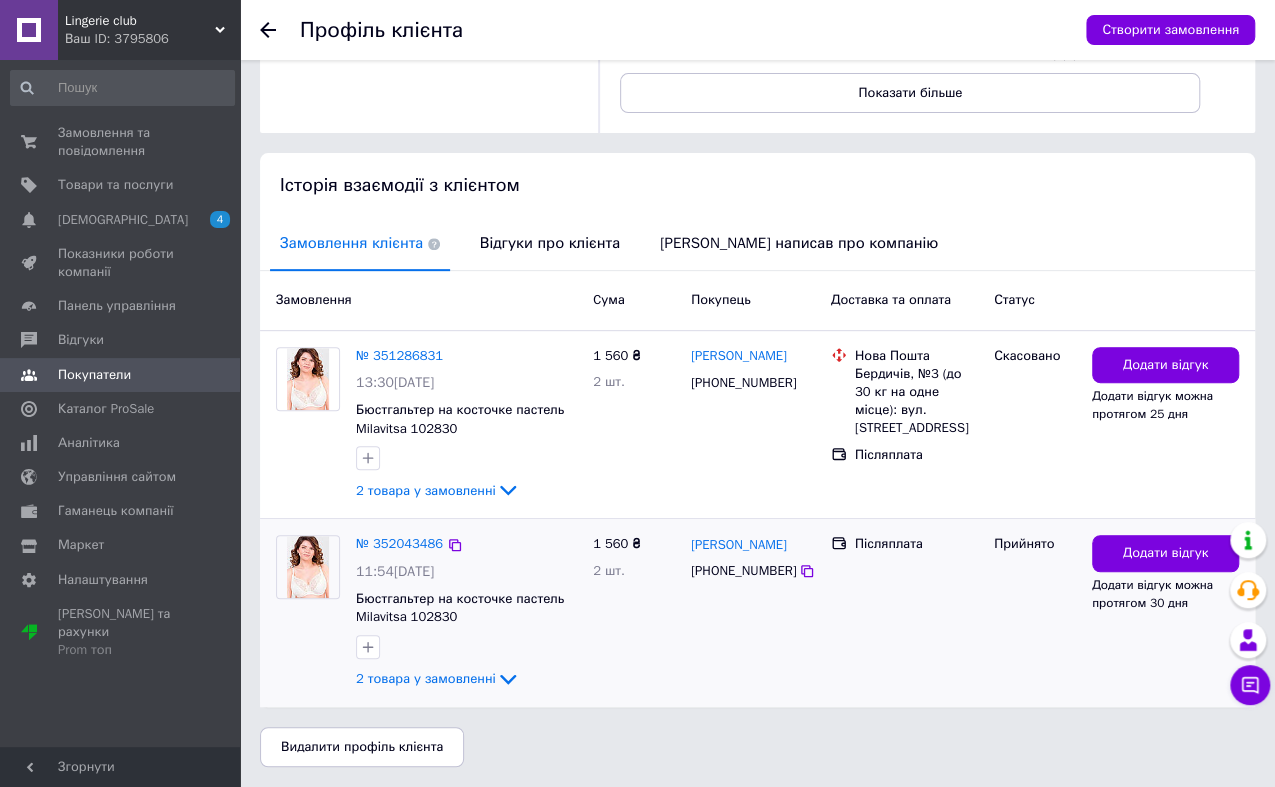 click on "Післяплата" at bounding box center [916, 544] 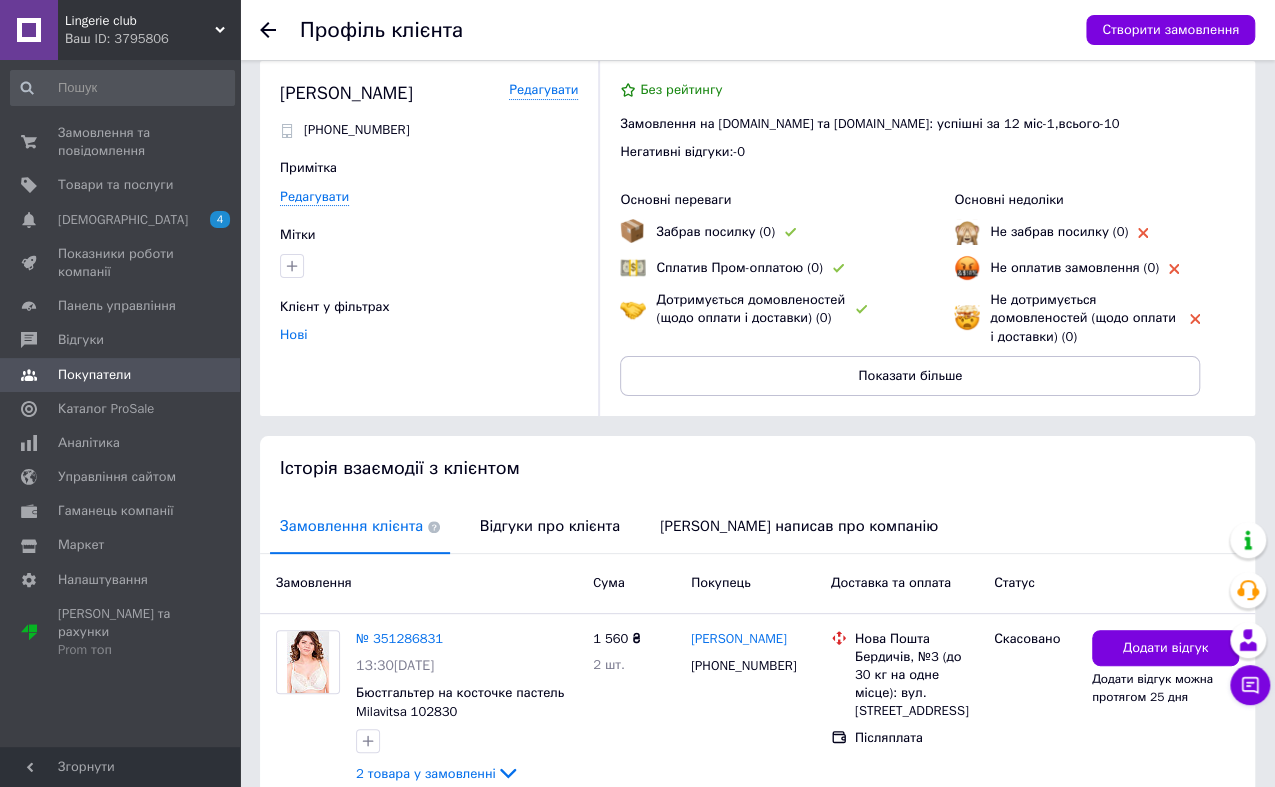 scroll, scrollTop: 0, scrollLeft: 0, axis: both 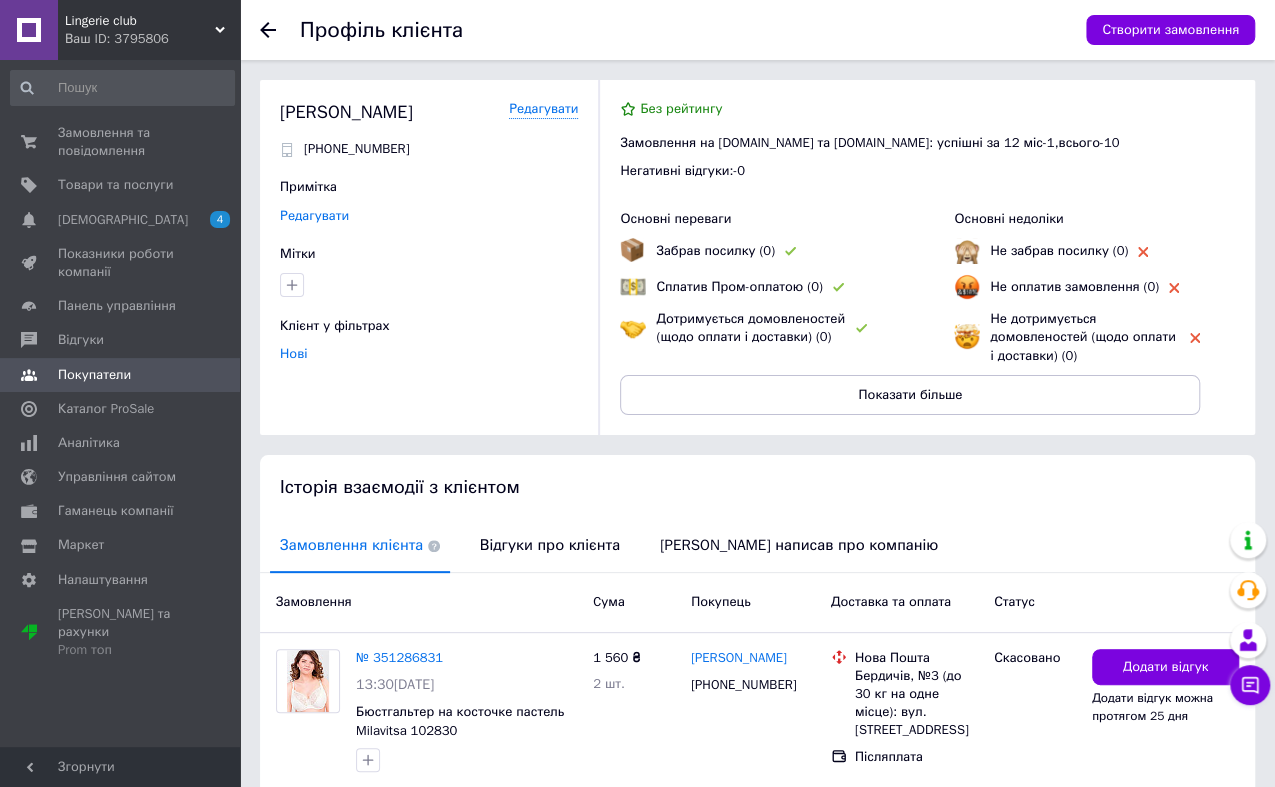 click on "Редагувати" at bounding box center (314, 216) 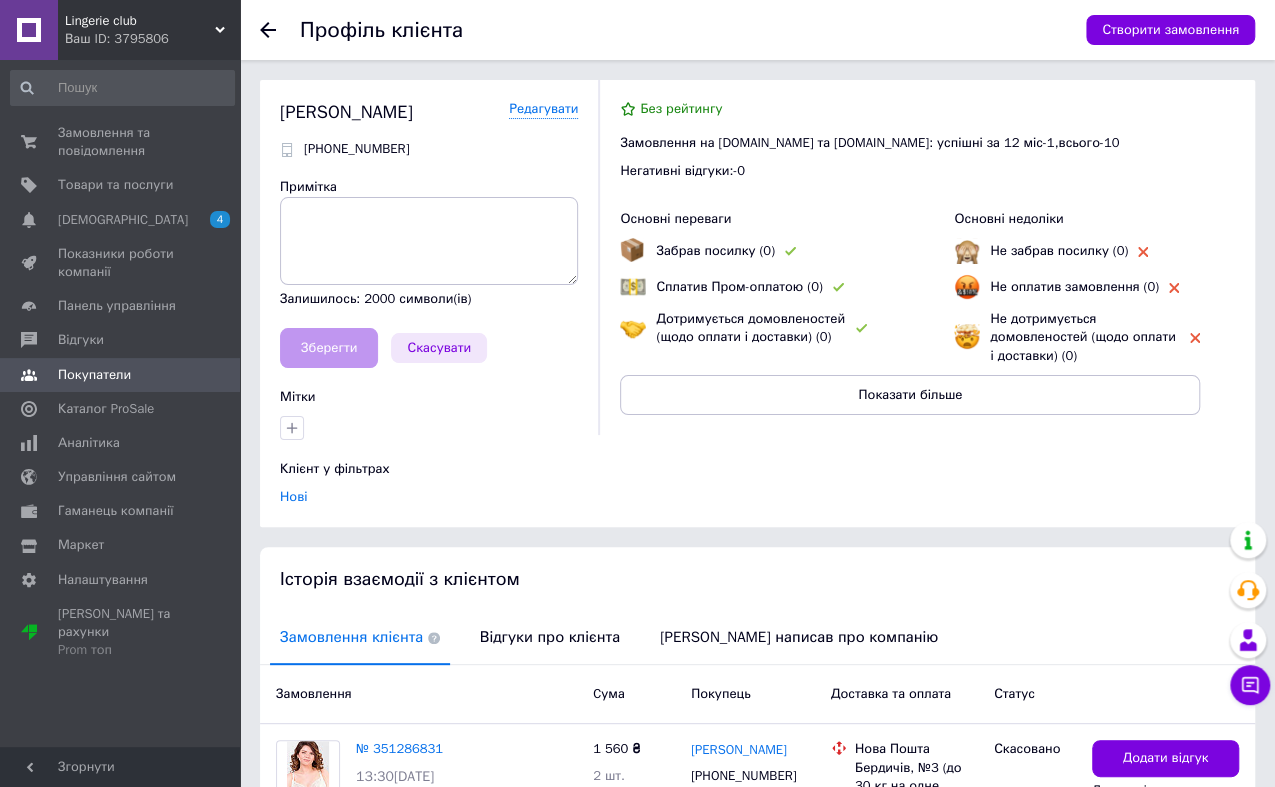 click on "Скасувати" at bounding box center [439, 348] 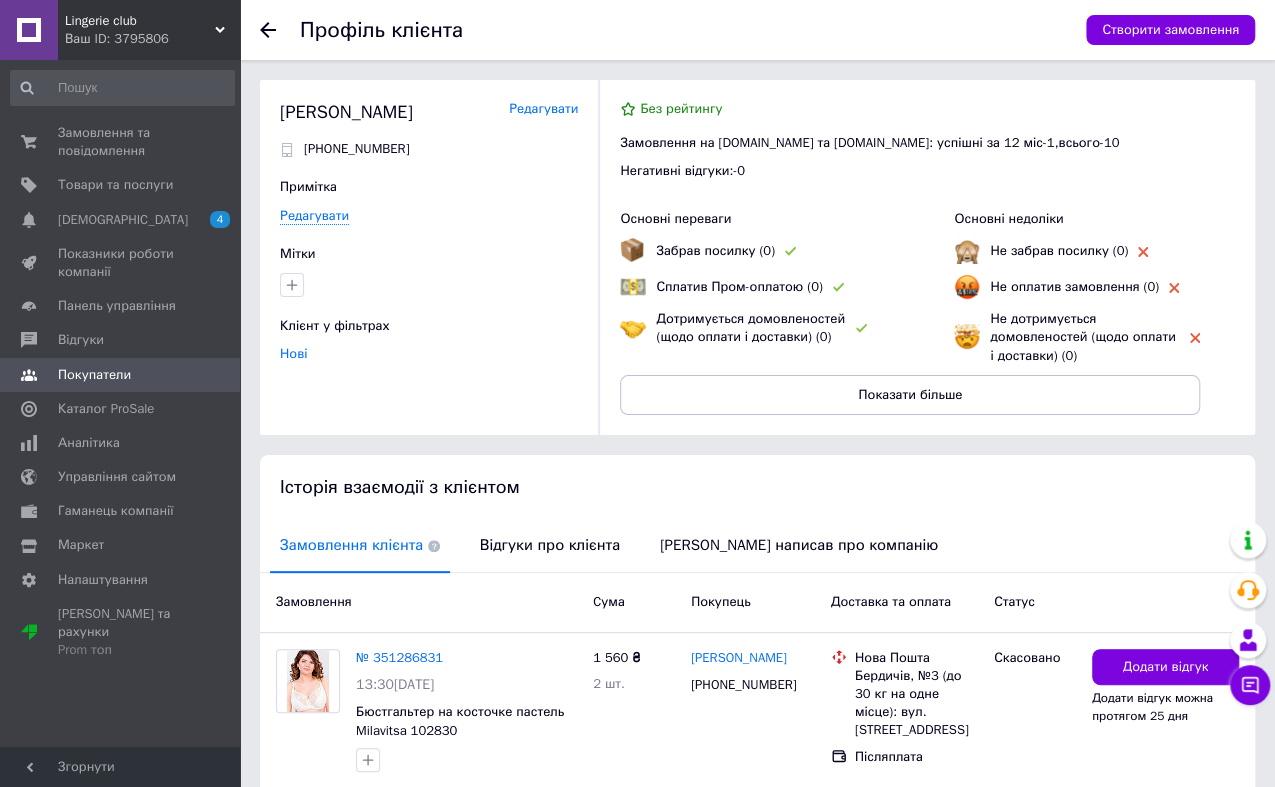 click on "Редагувати" at bounding box center (543, 109) 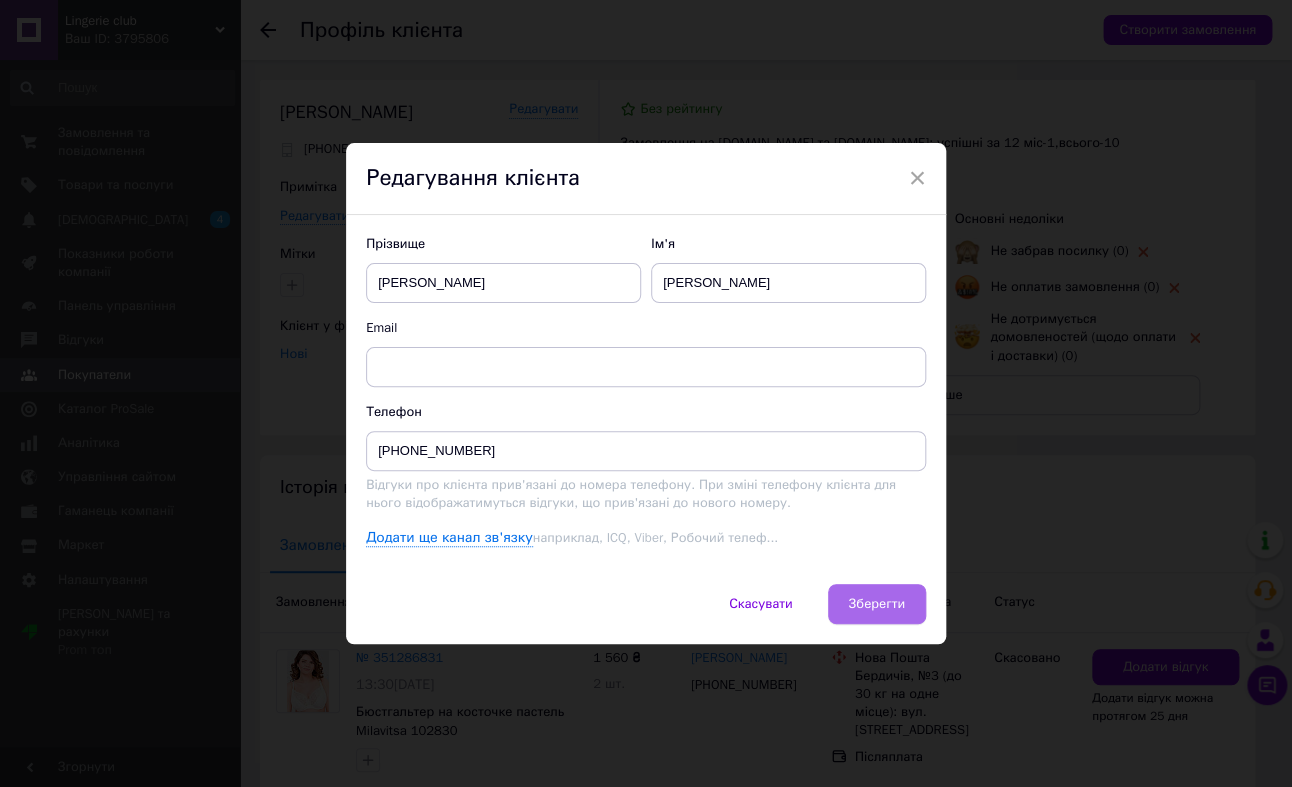 click on "Зберегти" at bounding box center (877, 604) 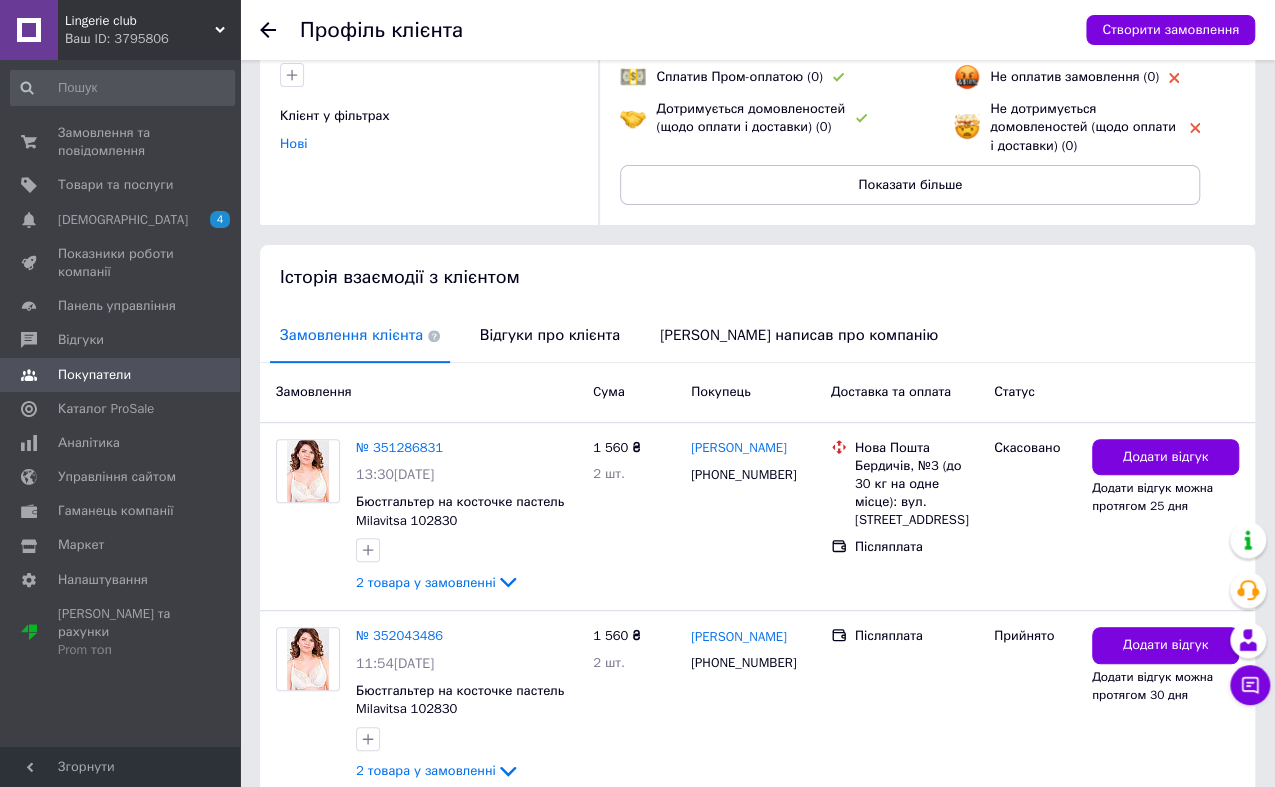 scroll, scrollTop: 222, scrollLeft: 0, axis: vertical 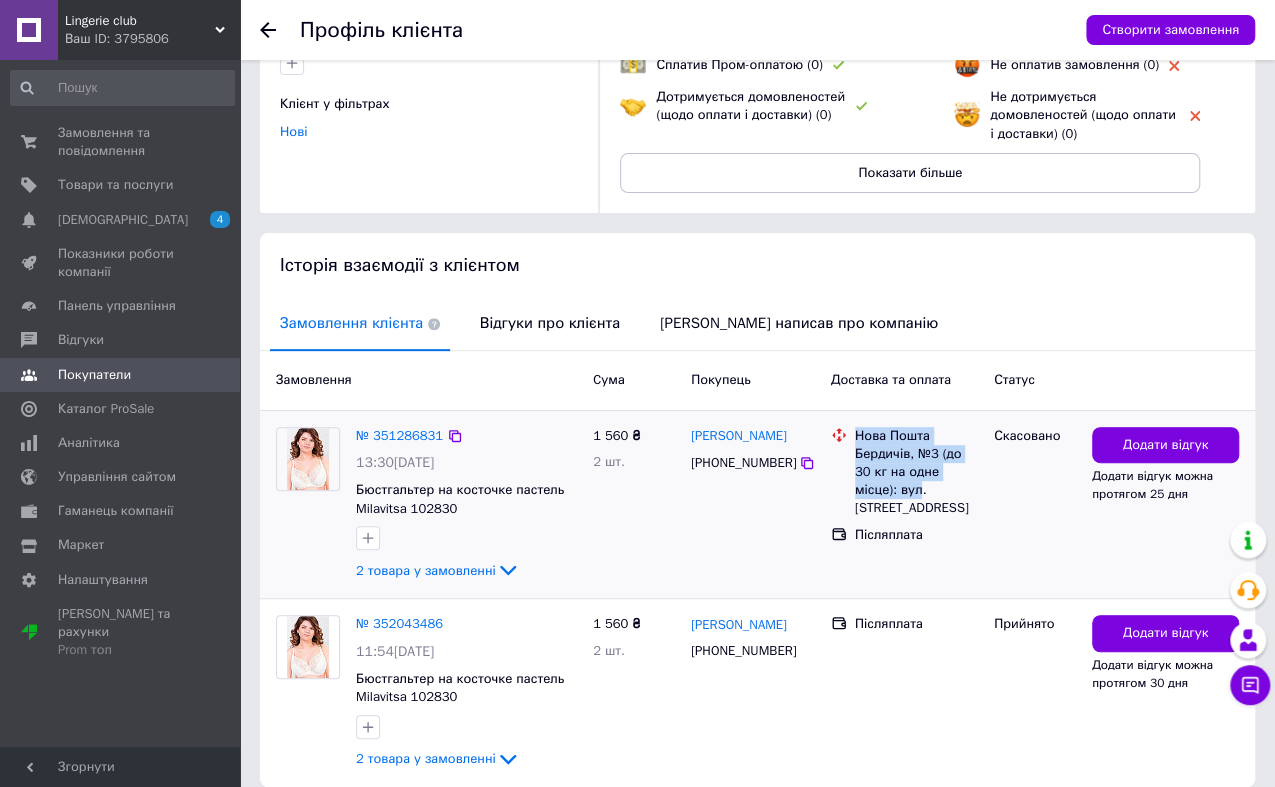 click on "Нова Пошта Бердичів, №3 (до 30 кг на одне місце): вул. [STREET_ADDRESS]" at bounding box center [904, 472] 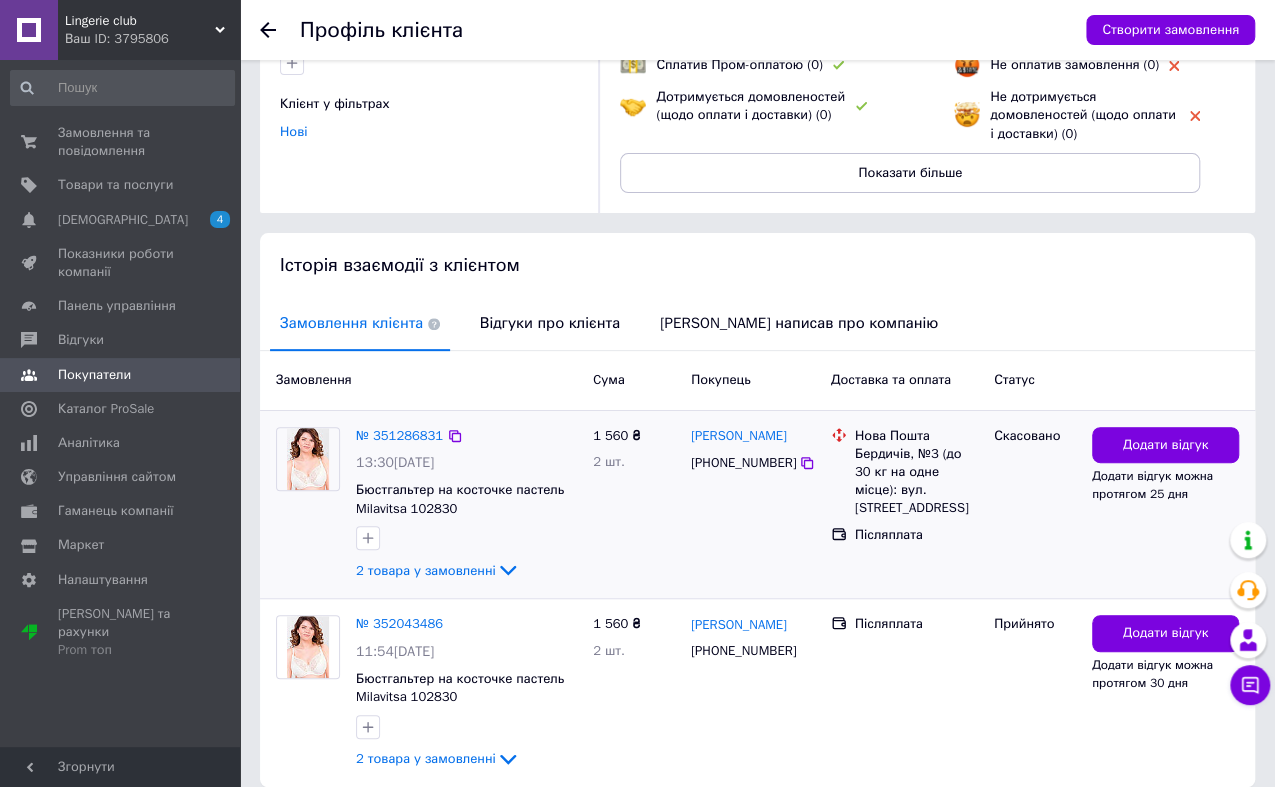 click on "Скасовано" at bounding box center [1035, 505] 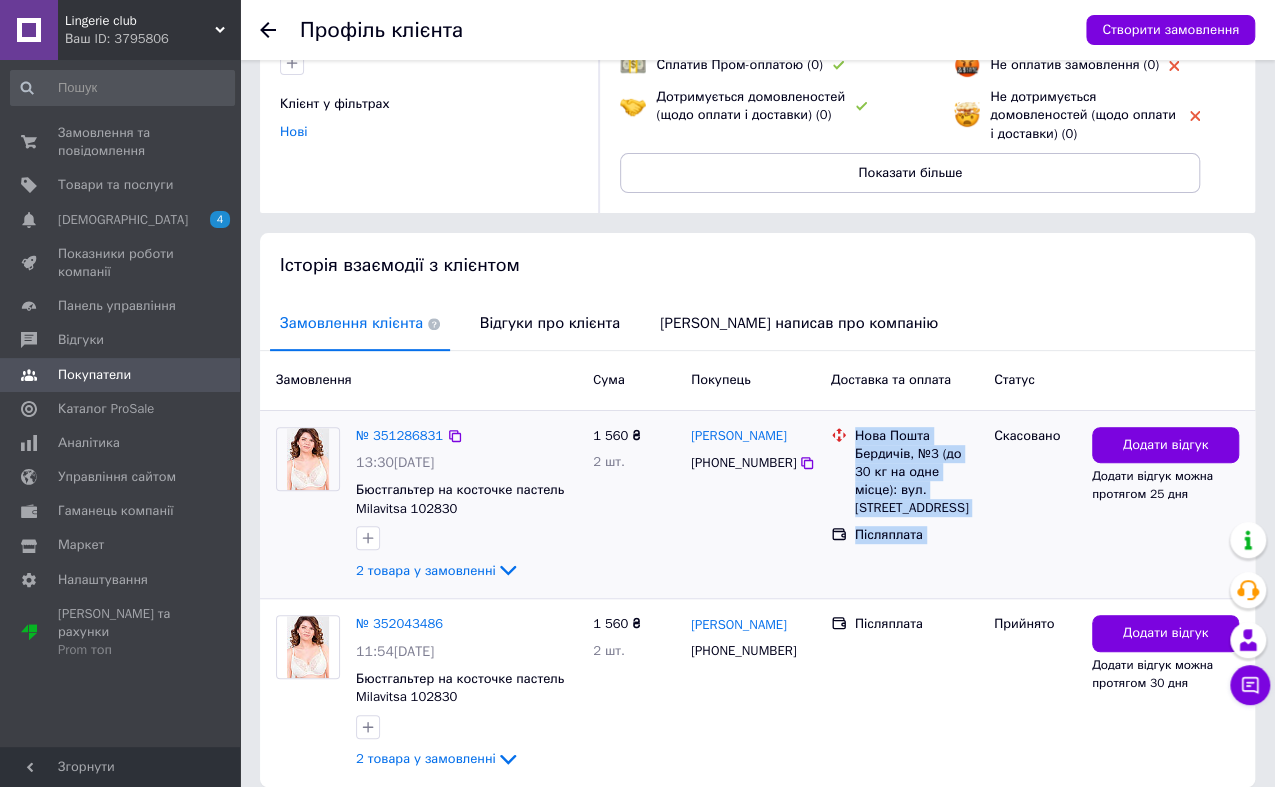 drag, startPoint x: 993, startPoint y: 503, endPoint x: 836, endPoint y: 446, distance: 167.02695 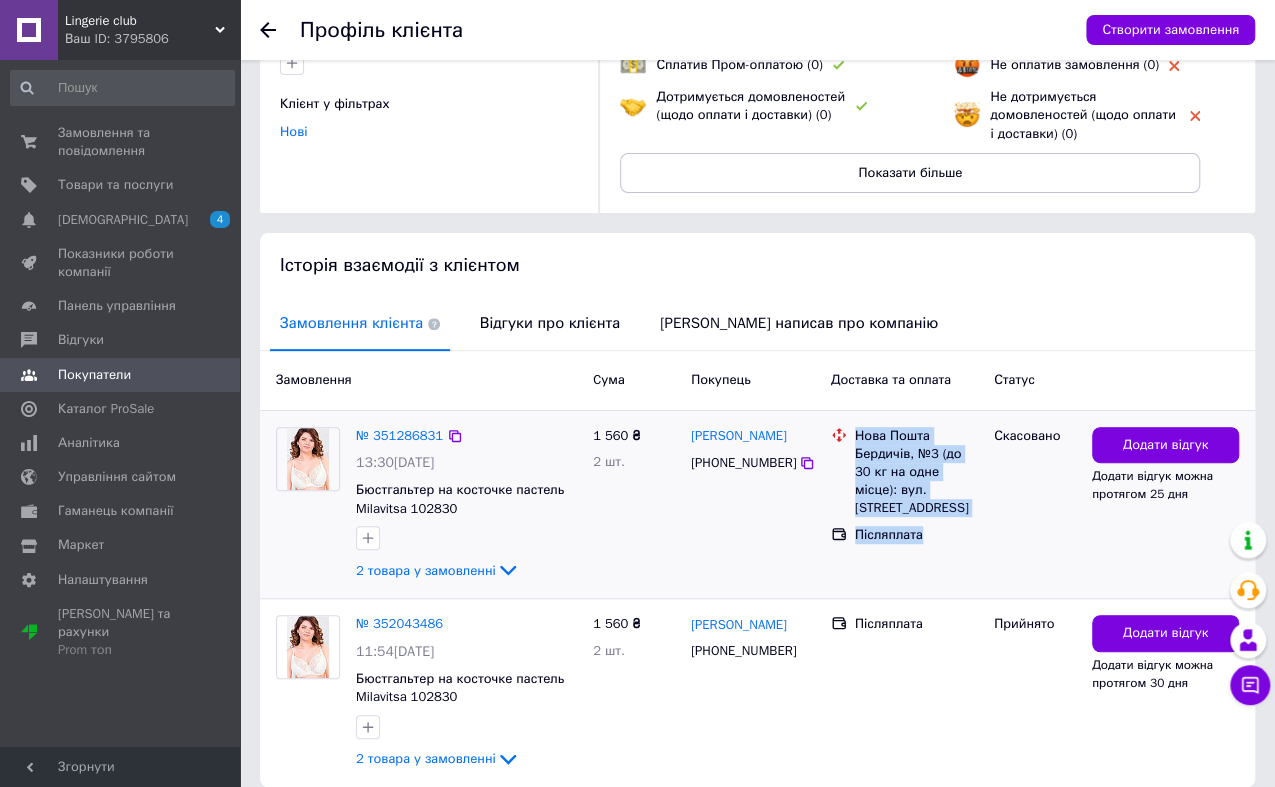 drag, startPoint x: 836, startPoint y: 446, endPoint x: 833, endPoint y: 470, distance: 24.186773 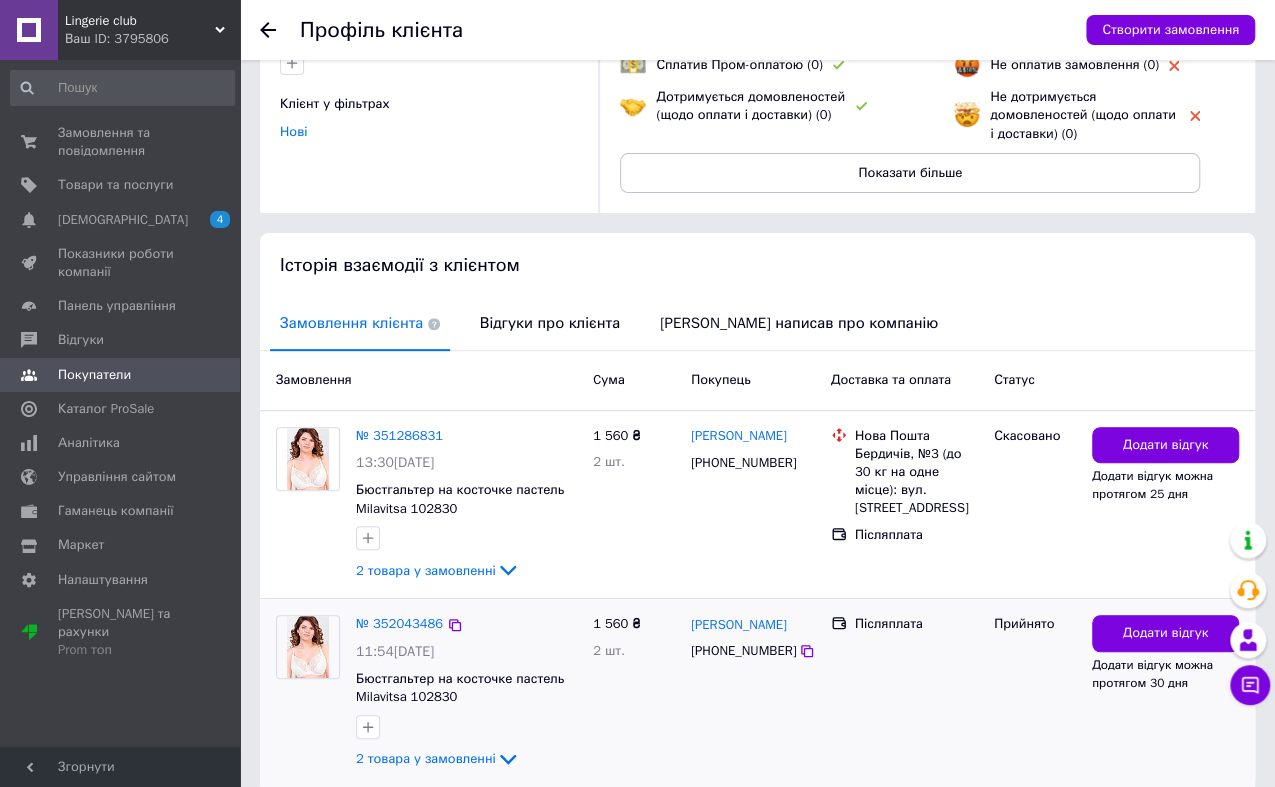 click on "Післяплата" at bounding box center (904, 693) 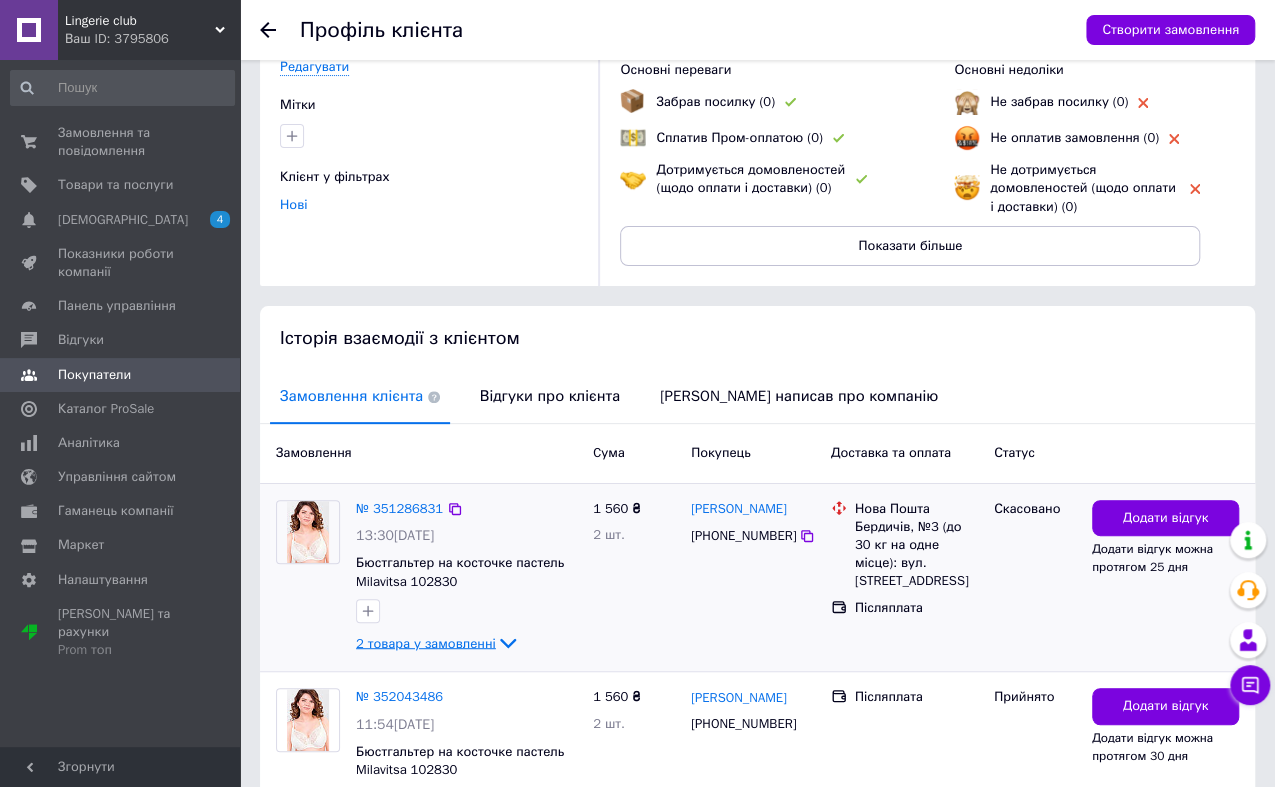 scroll, scrollTop: 0, scrollLeft: 0, axis: both 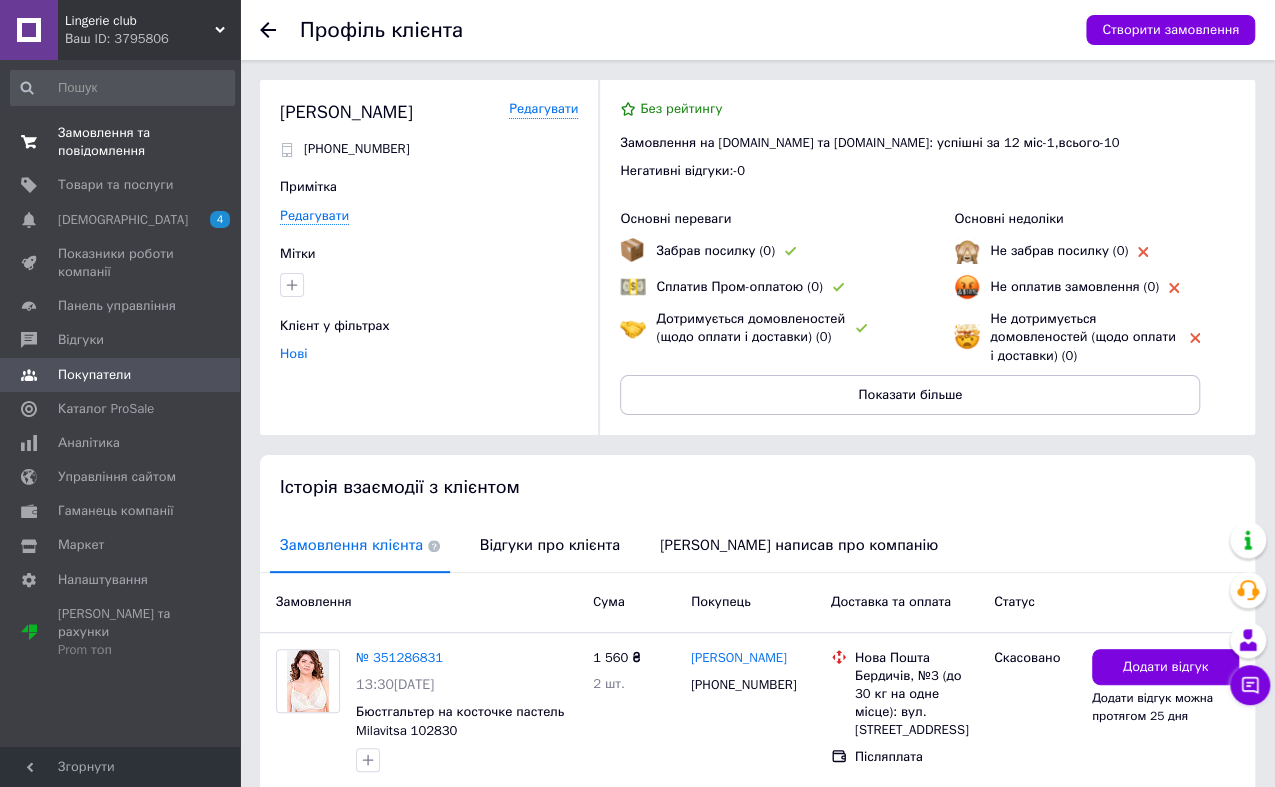 click on "Замовлення та повідомлення" at bounding box center [121, 142] 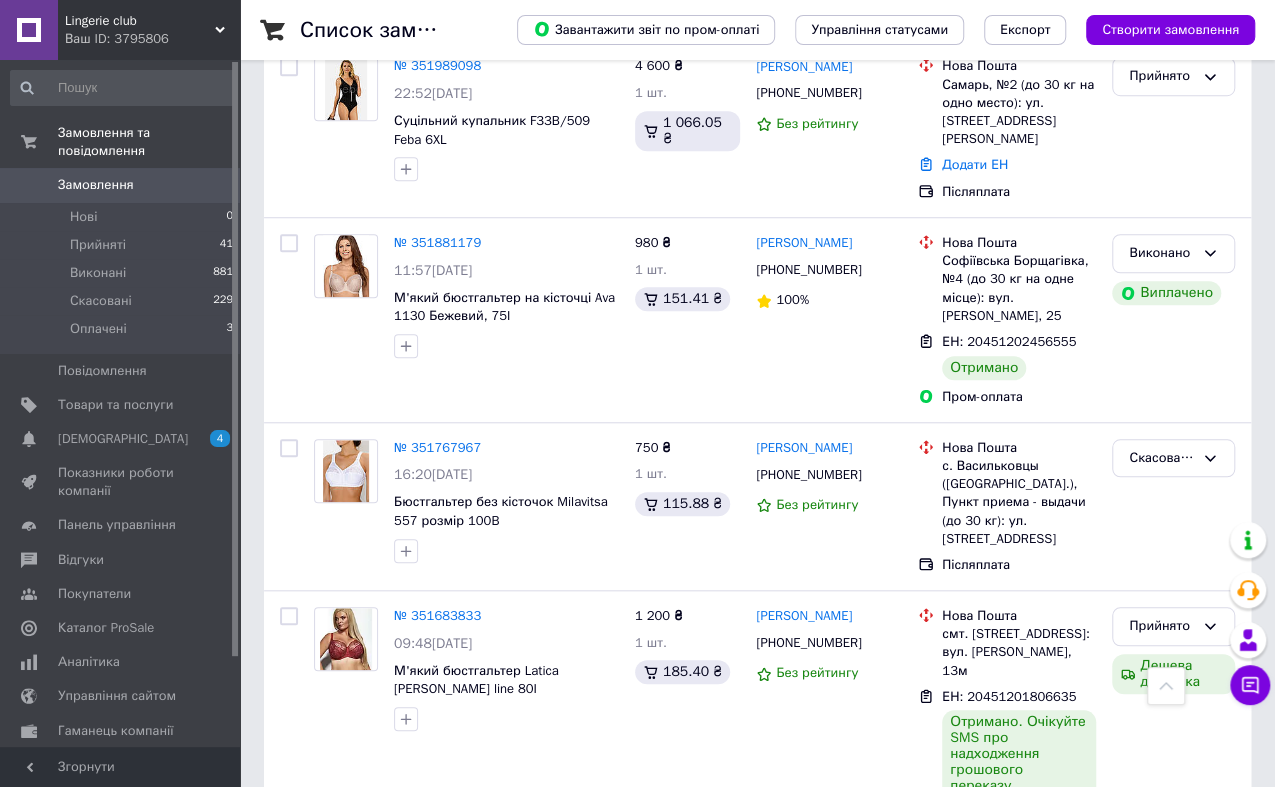 scroll, scrollTop: 666, scrollLeft: 0, axis: vertical 